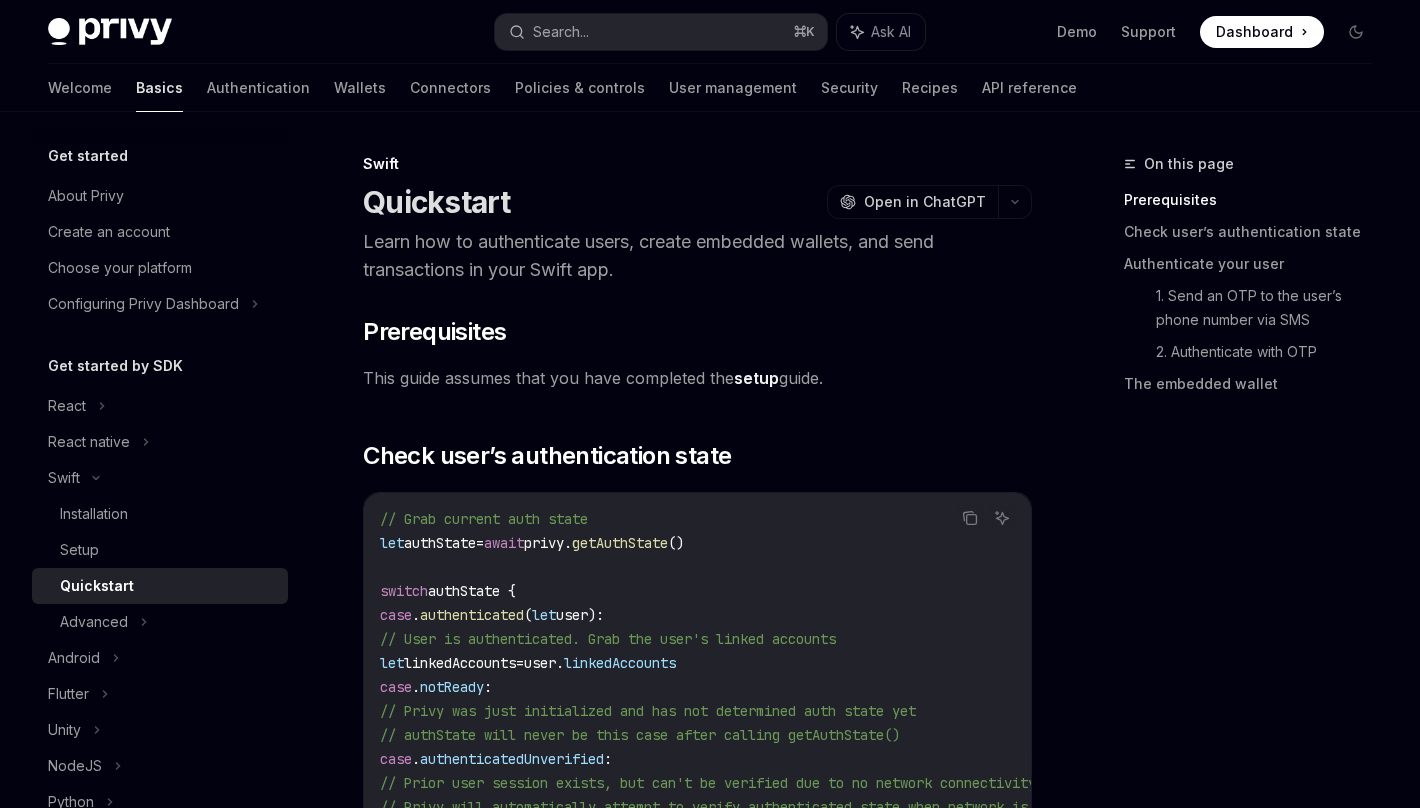 scroll, scrollTop: 0, scrollLeft: 0, axis: both 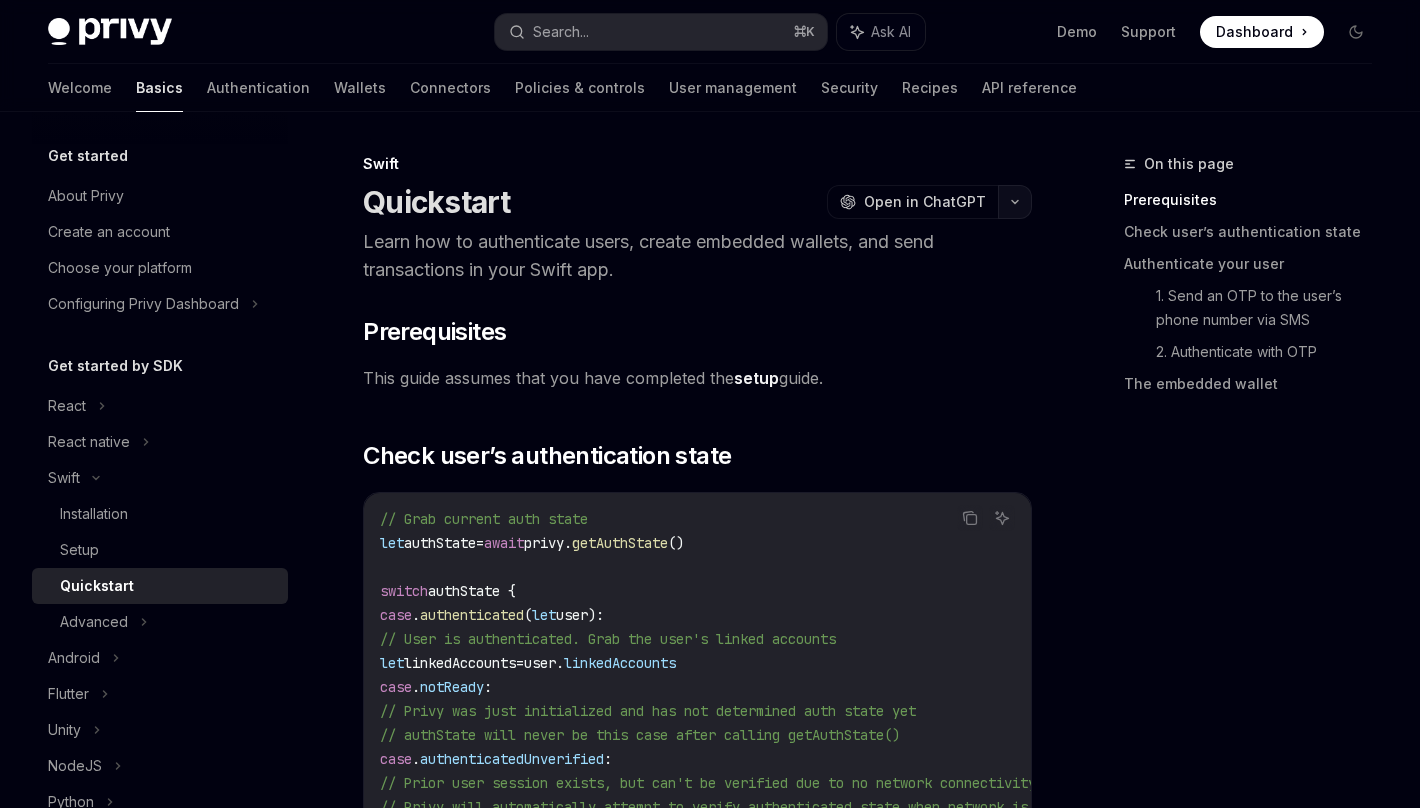 click 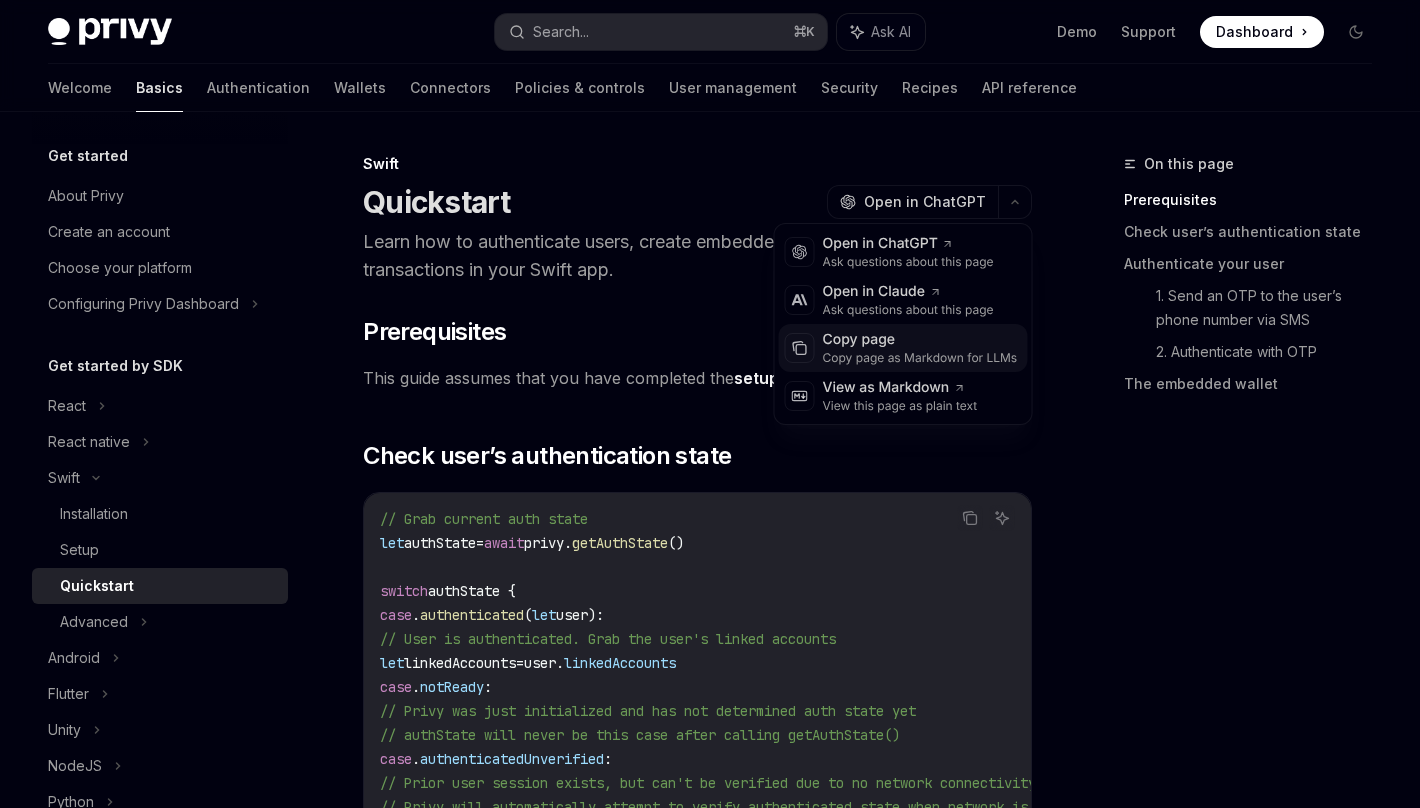 click on "Copy page as Markdown for LLMs" at bounding box center [920, 358] 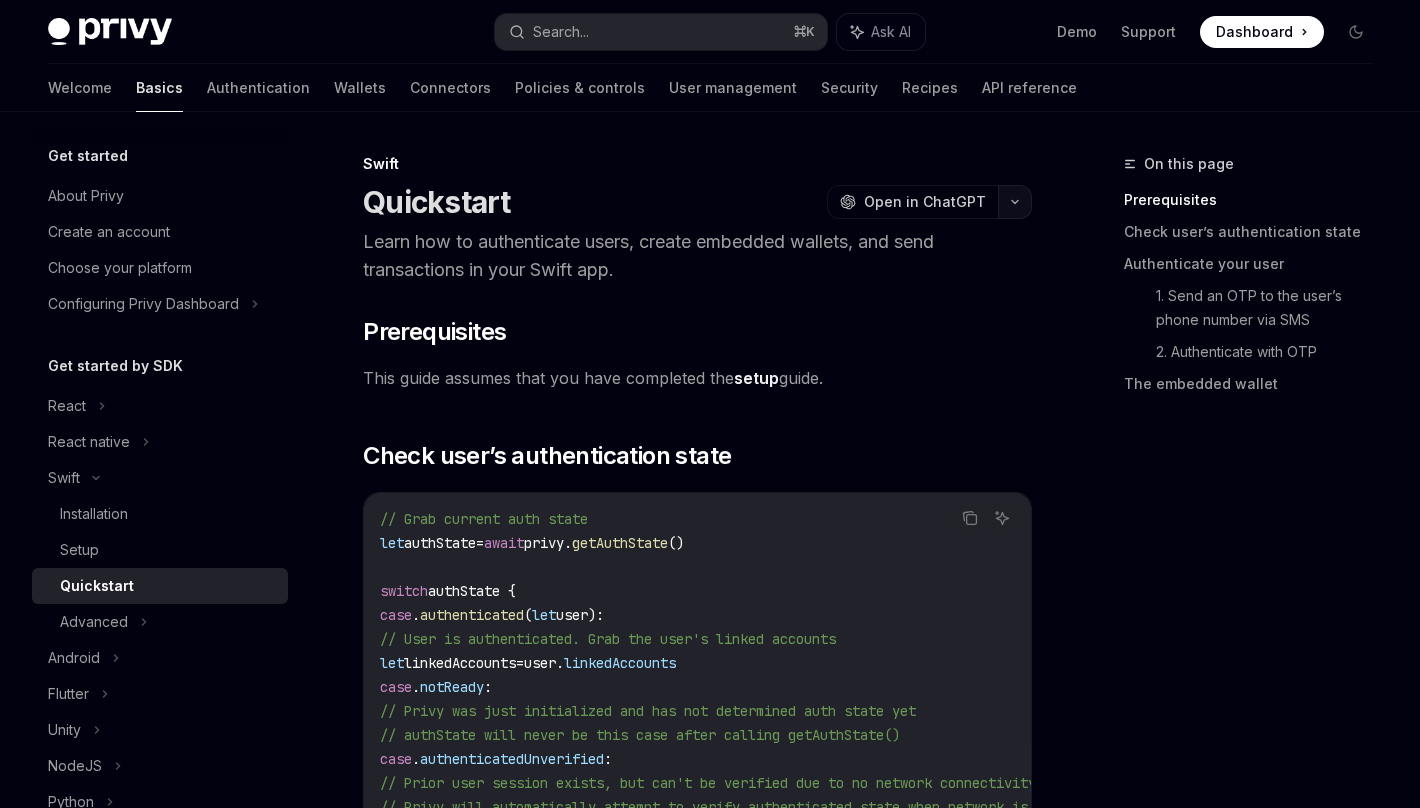 click at bounding box center [1015, 202] 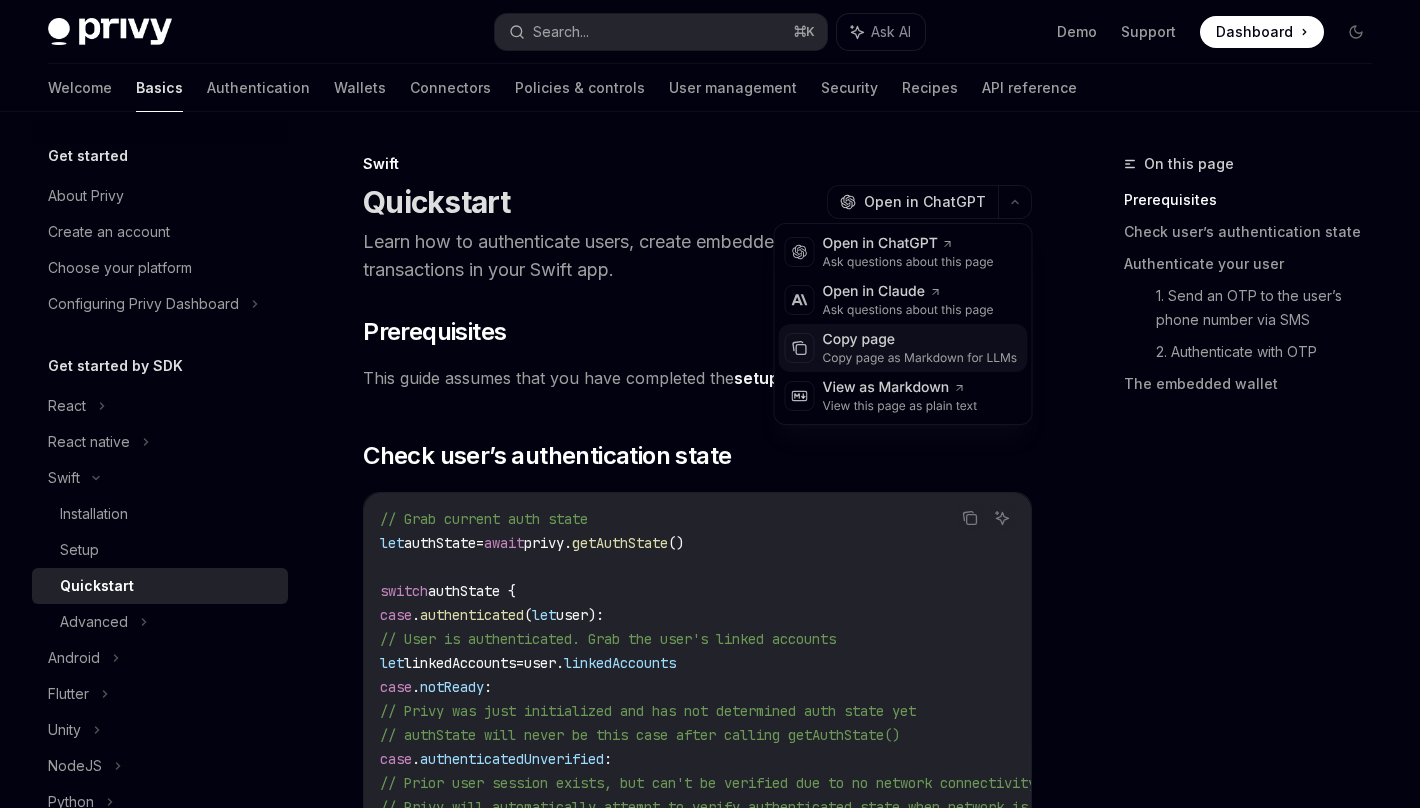 click on "Copy page" at bounding box center (920, 340) 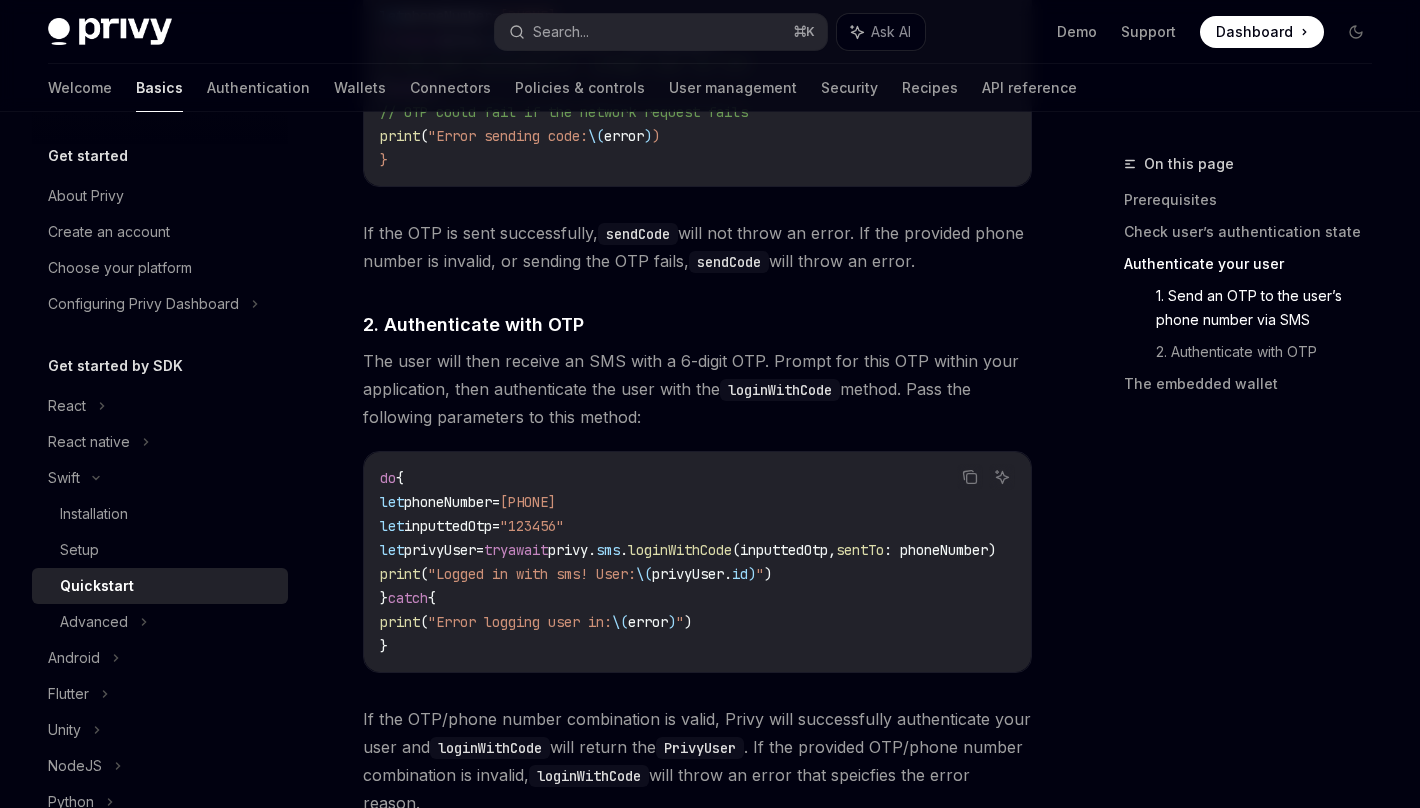 scroll, scrollTop: 1616, scrollLeft: 0, axis: vertical 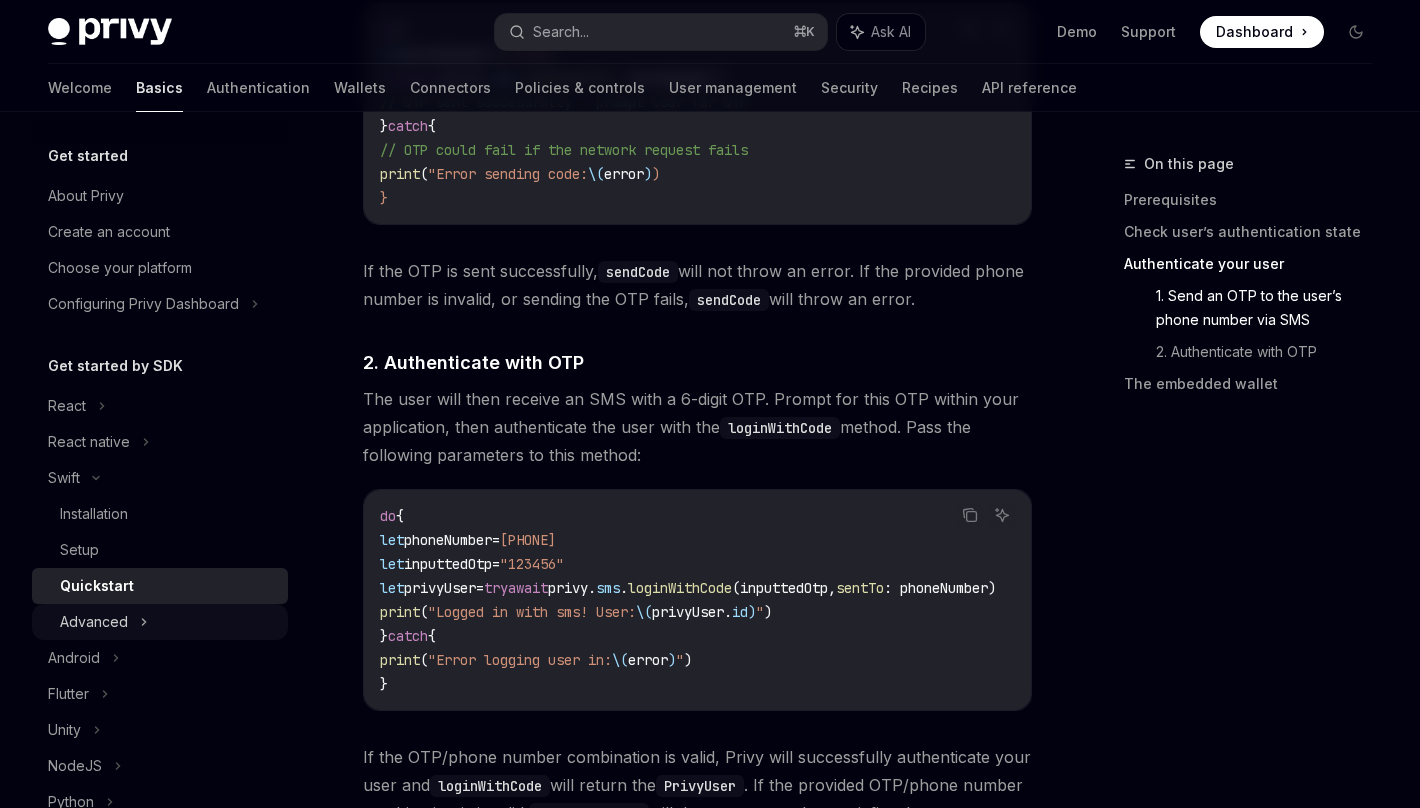 click on "Advanced" at bounding box center [94, 622] 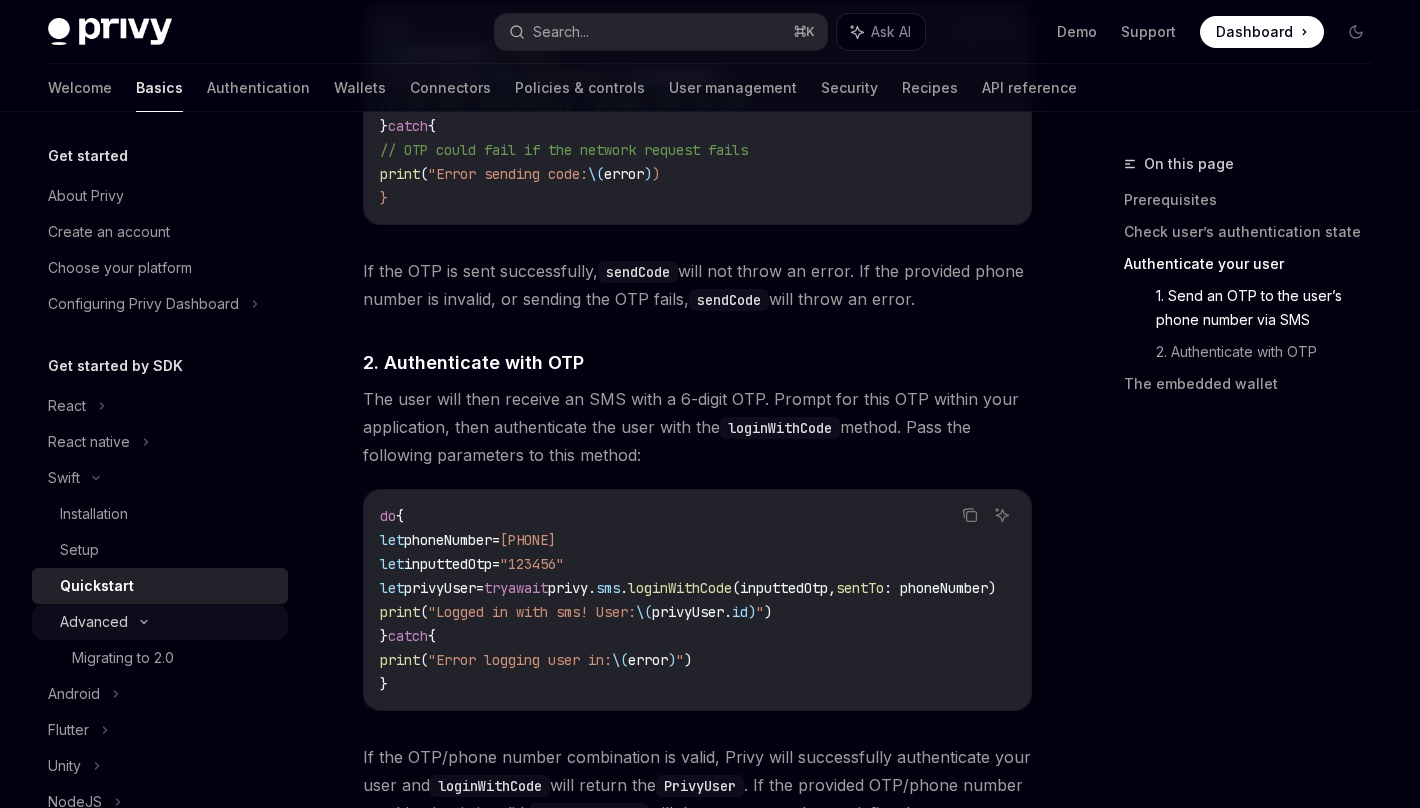 click on "Advanced" at bounding box center (94, 622) 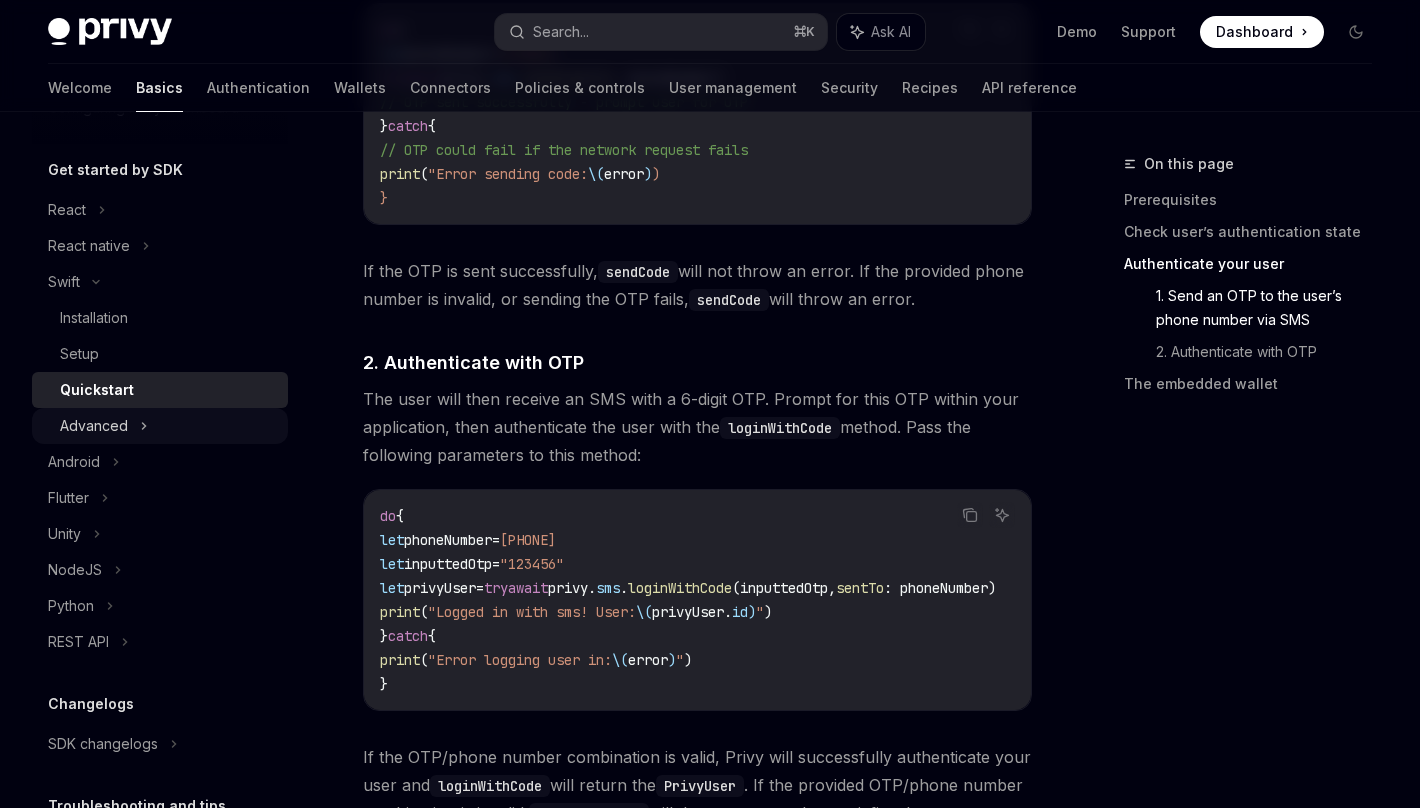 scroll, scrollTop: 211, scrollLeft: 0, axis: vertical 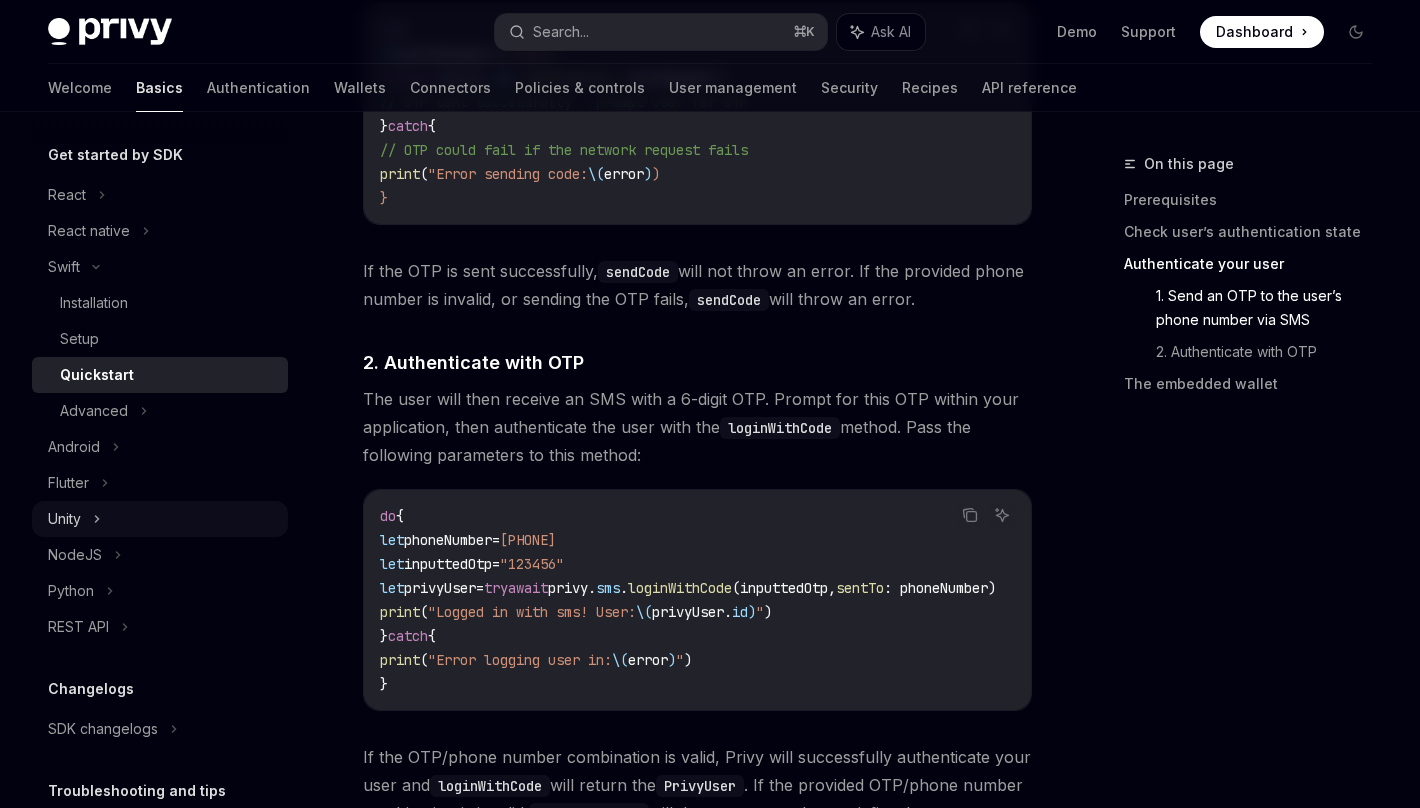 click on "React React native Swift Installation Setup Quickstart Advanced Android Flutter Unity NodeJS Python REST API" at bounding box center [160, 411] 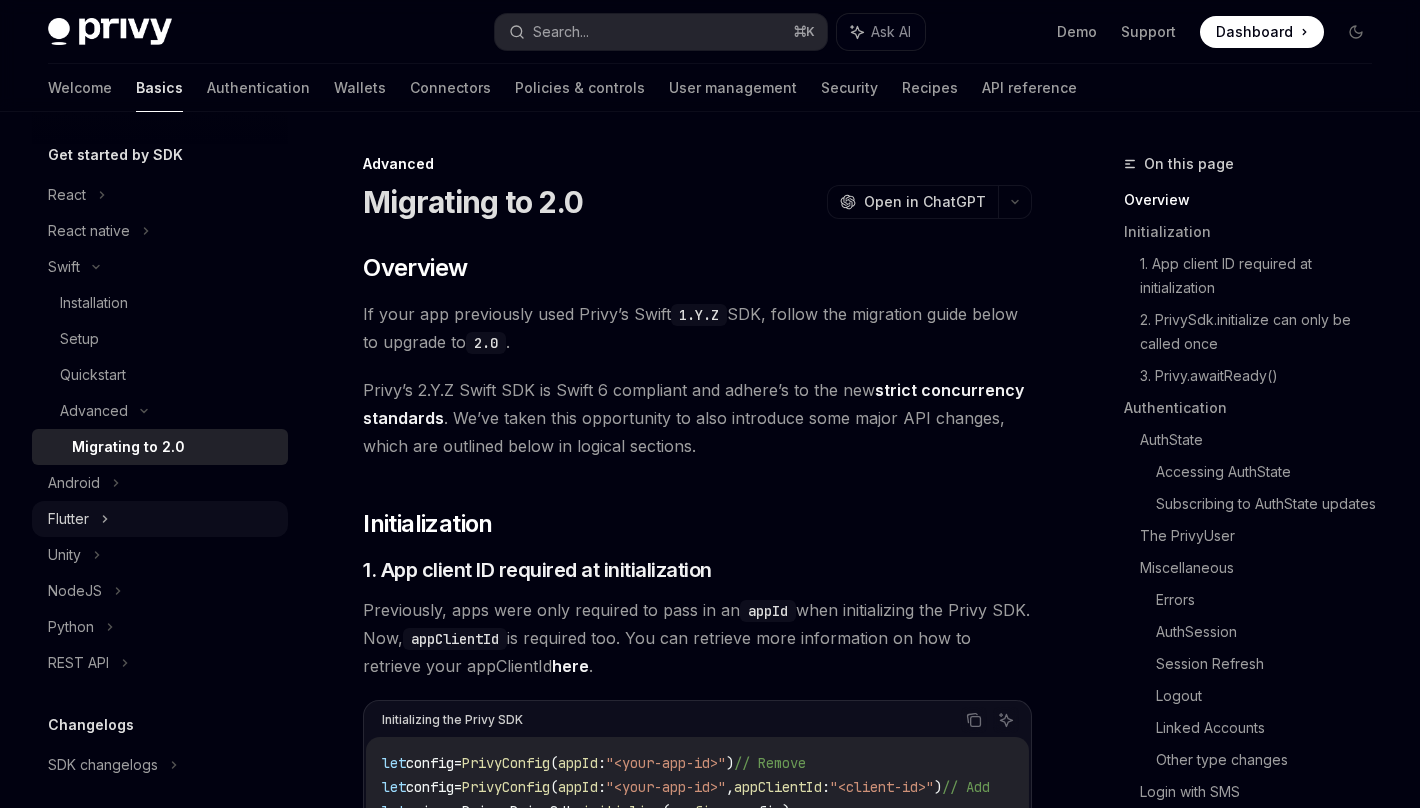 click on "Flutter" at bounding box center [68, 519] 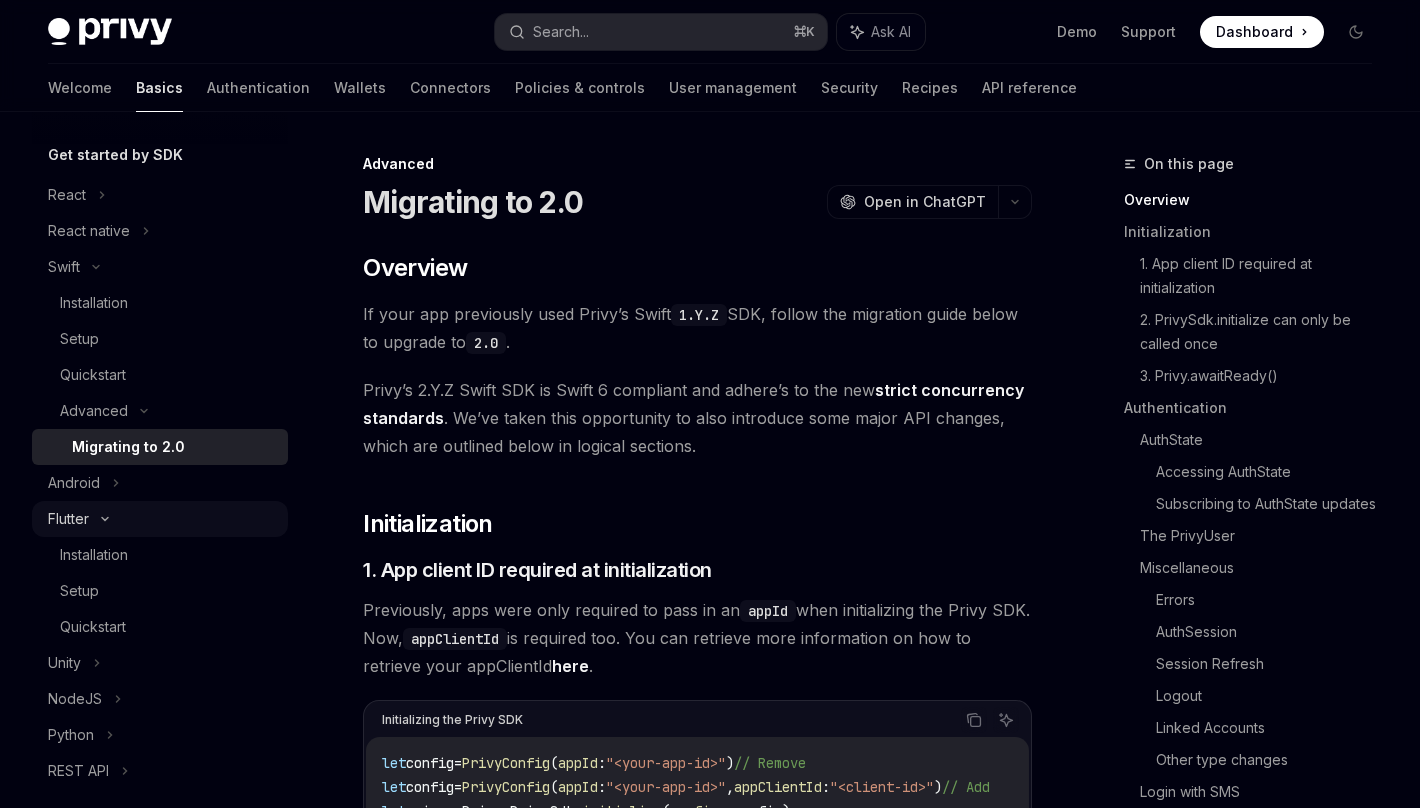 click on "Flutter" at bounding box center [68, 519] 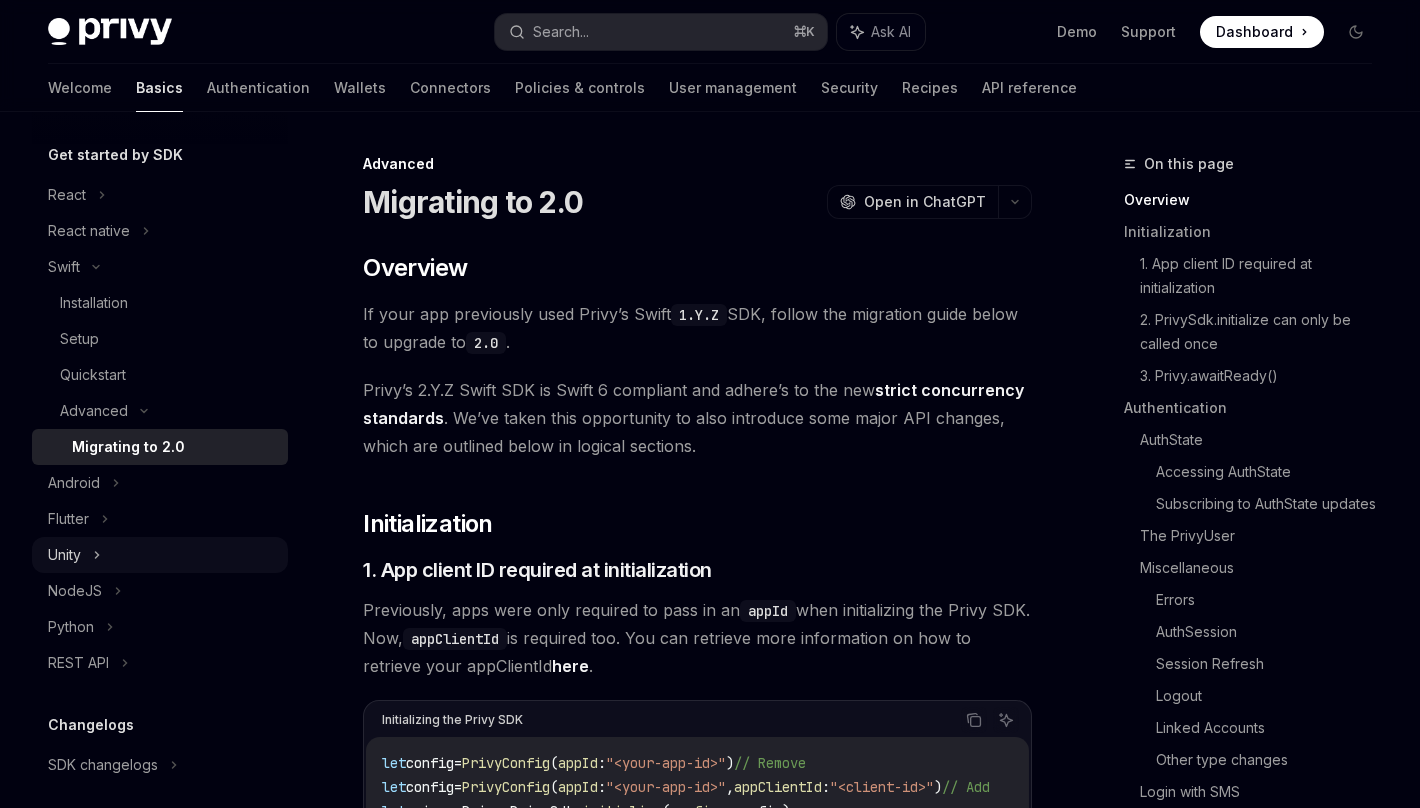 click on "Unity" at bounding box center (160, 555) 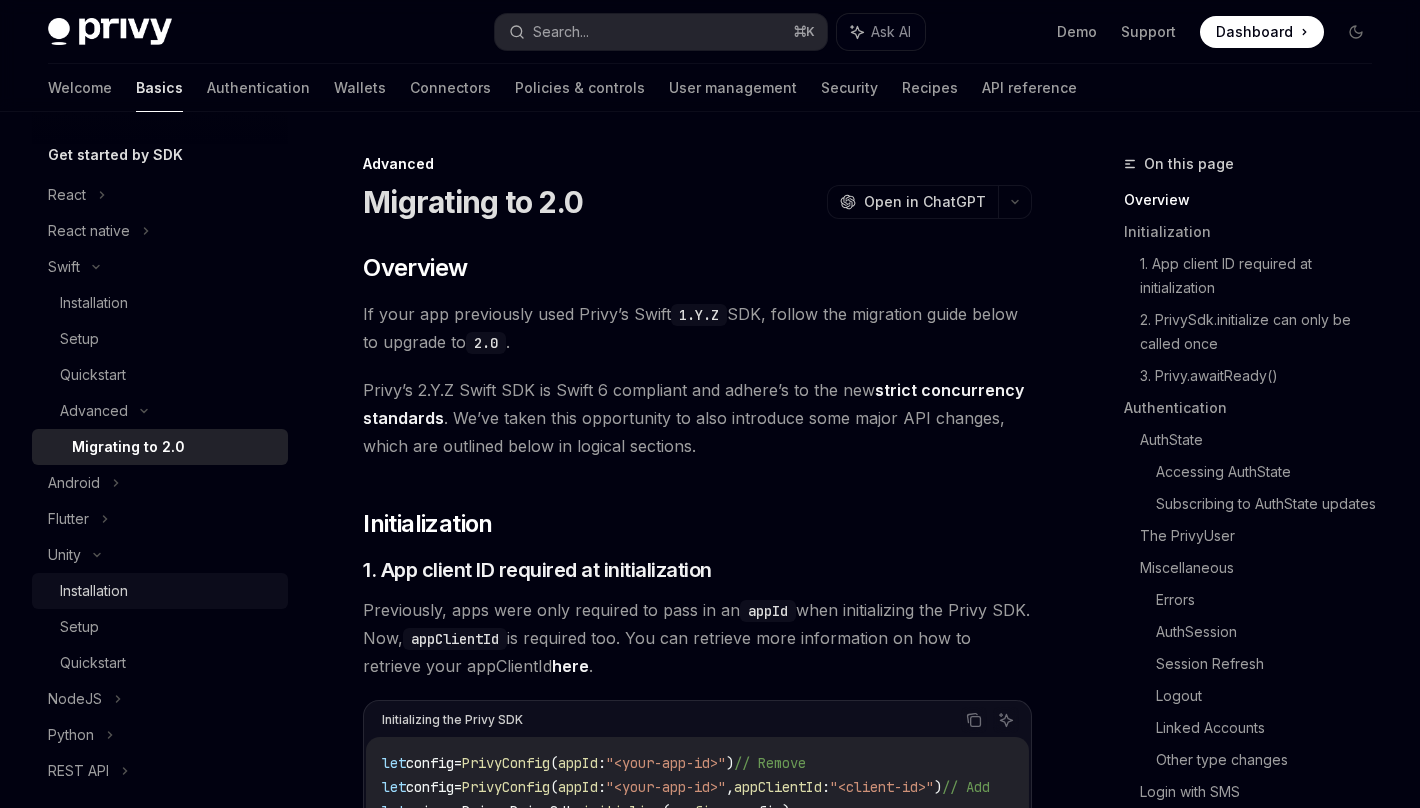 click on "Installation" at bounding box center (94, 591) 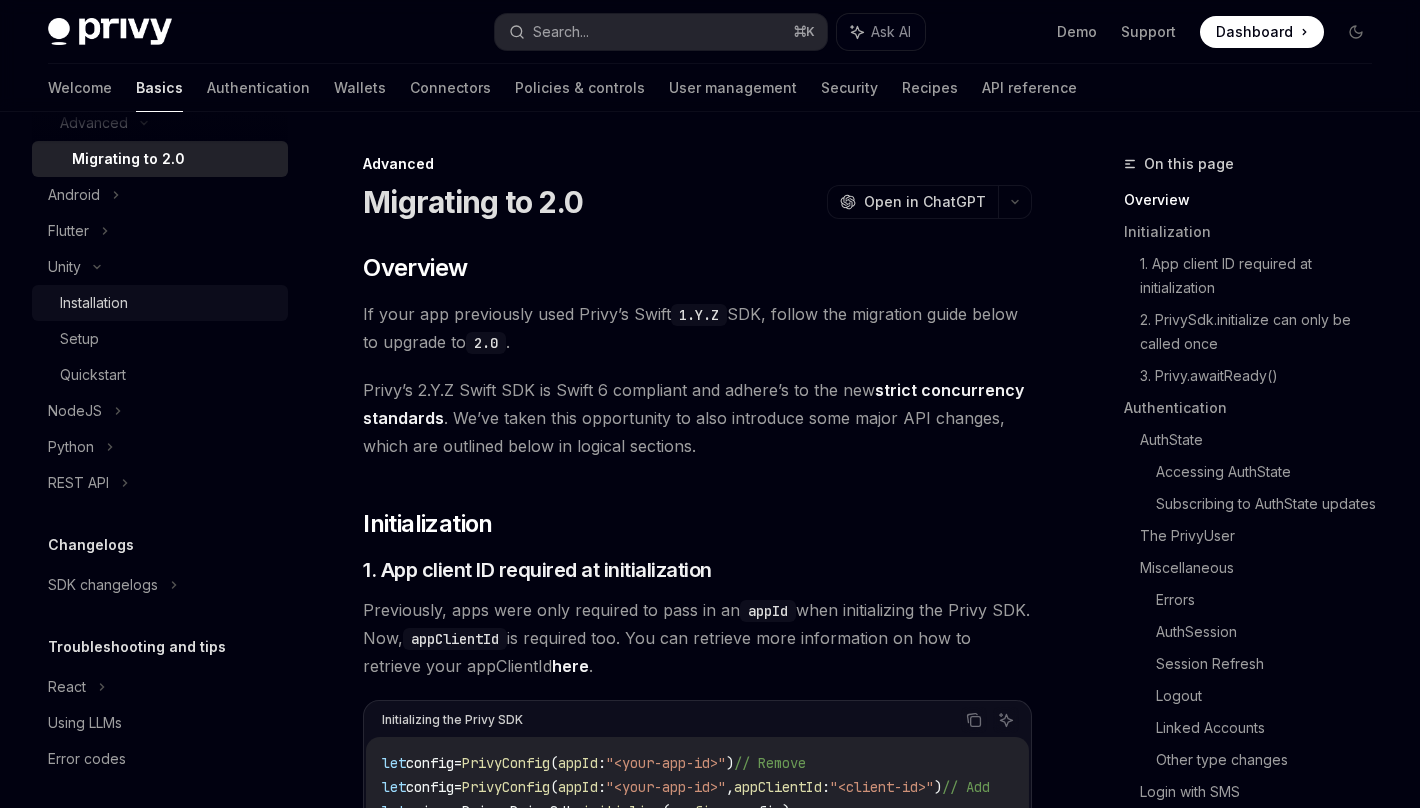 scroll, scrollTop: 508, scrollLeft: 0, axis: vertical 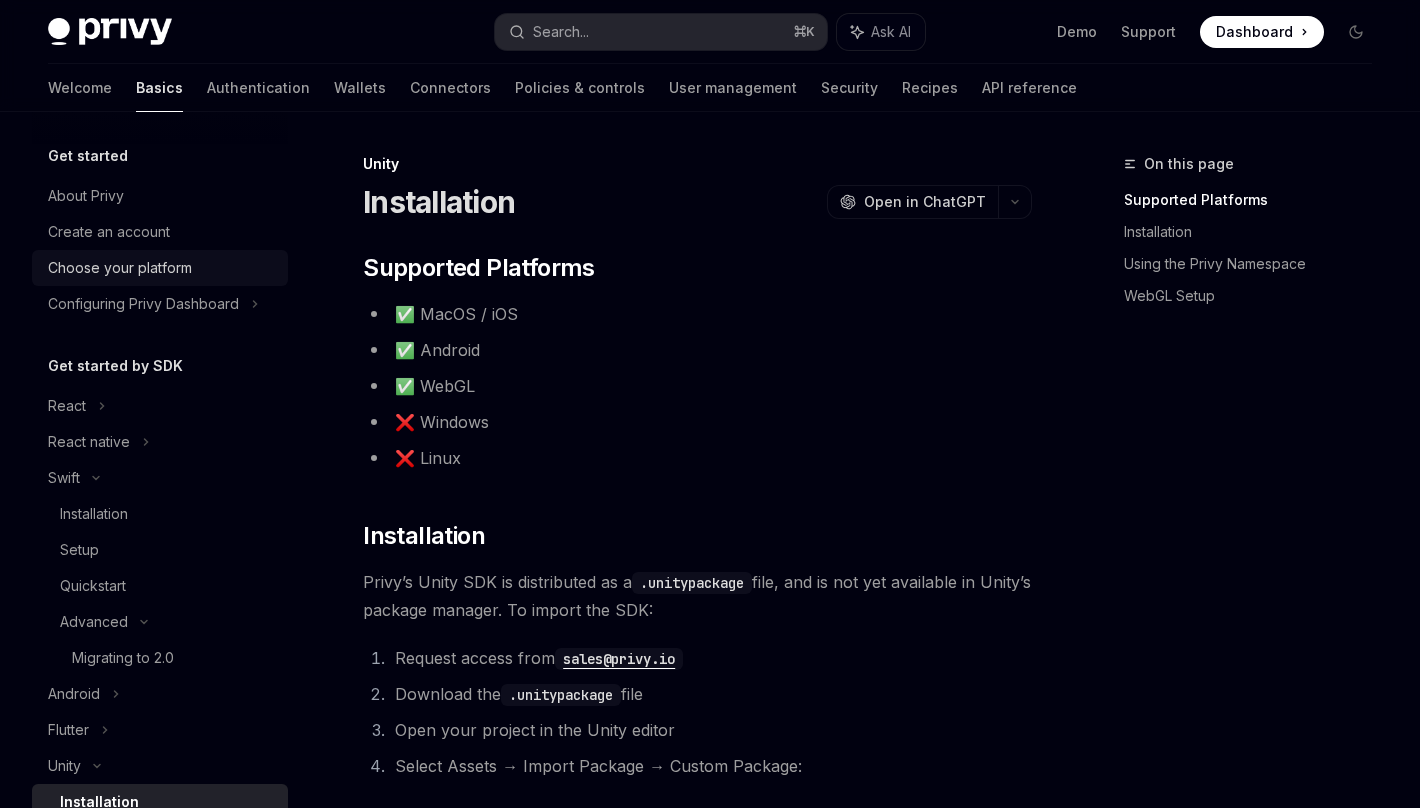 click on "Choose your platform" at bounding box center [120, 268] 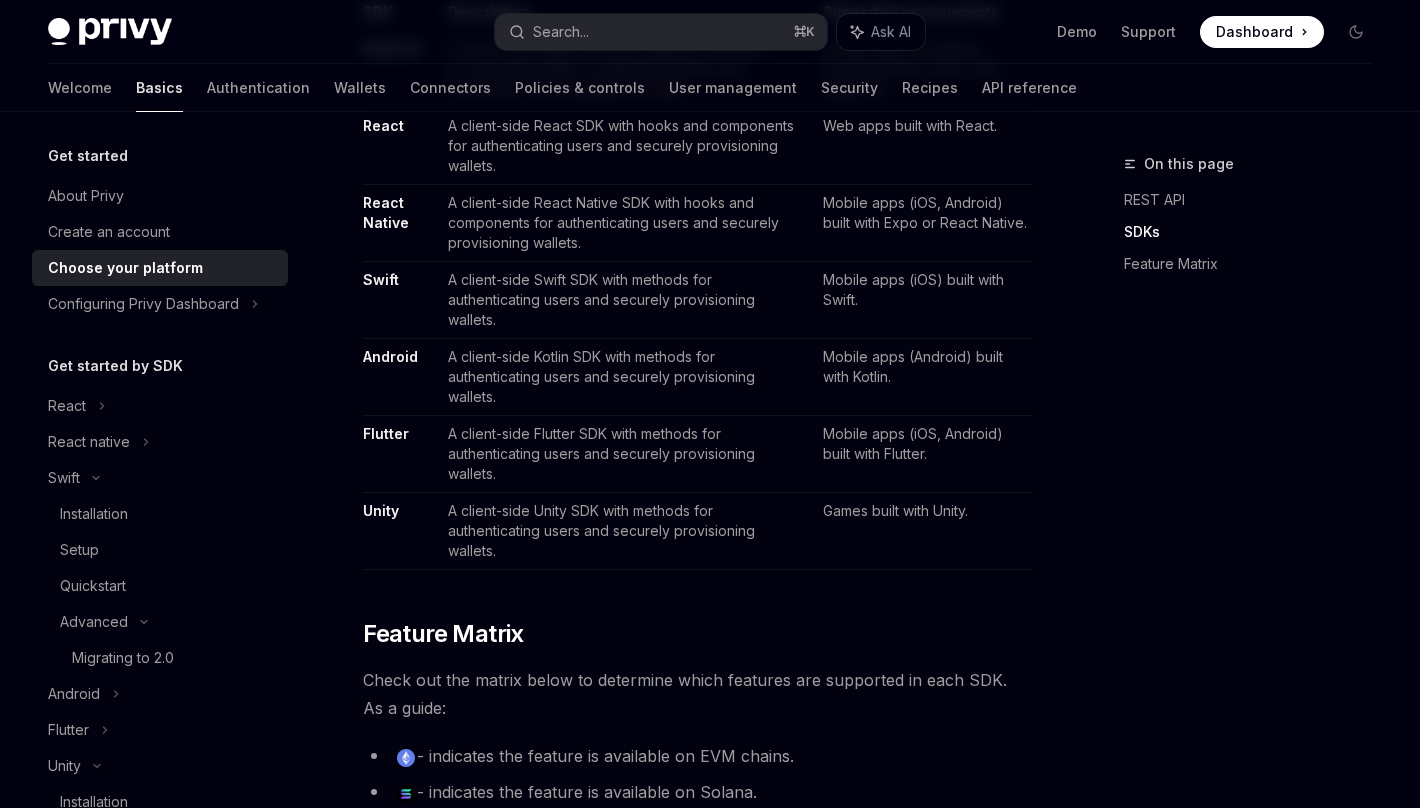 scroll, scrollTop: 1356, scrollLeft: 0, axis: vertical 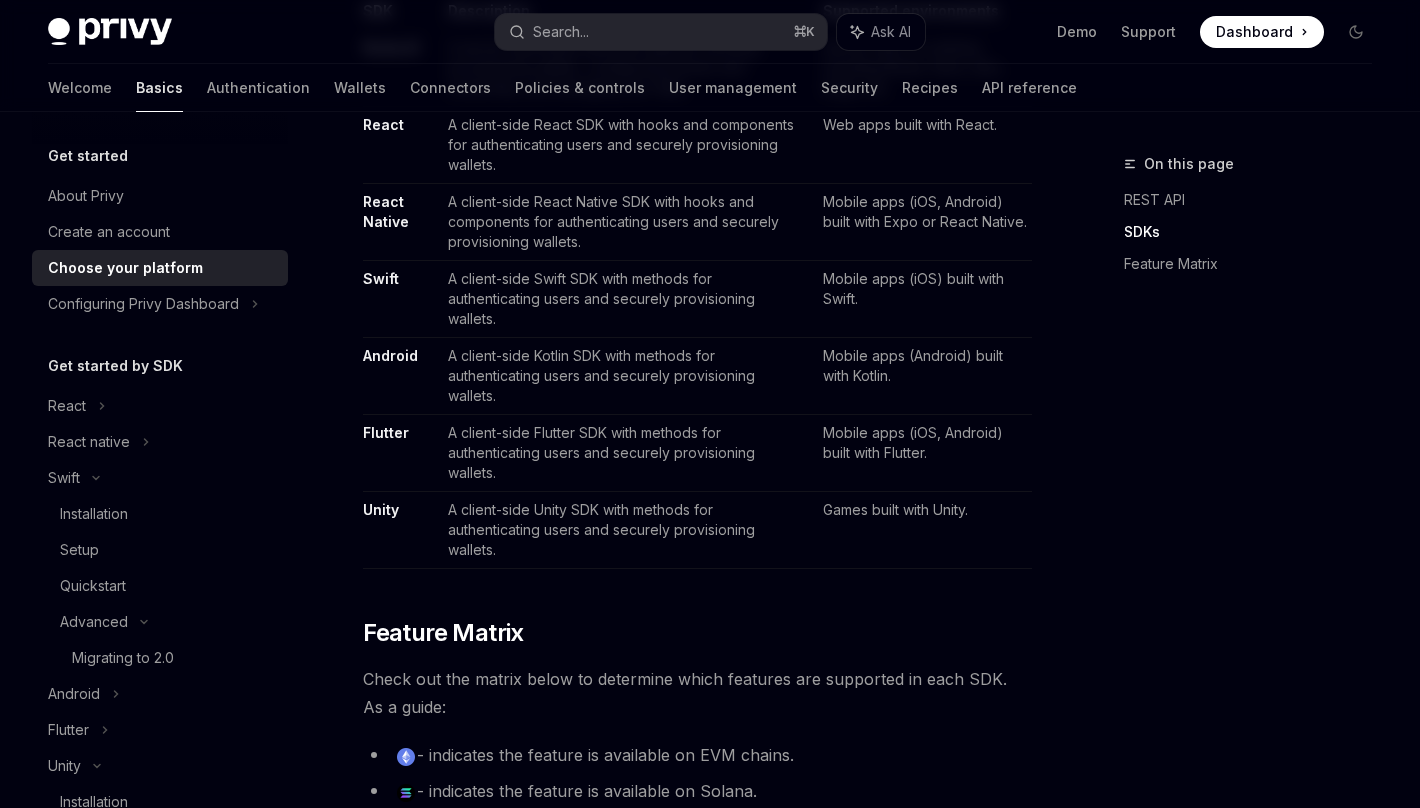 click on "A client-side React Native SDK with hooks and components for authenticating users and securely provisioning wallets." at bounding box center [627, 222] 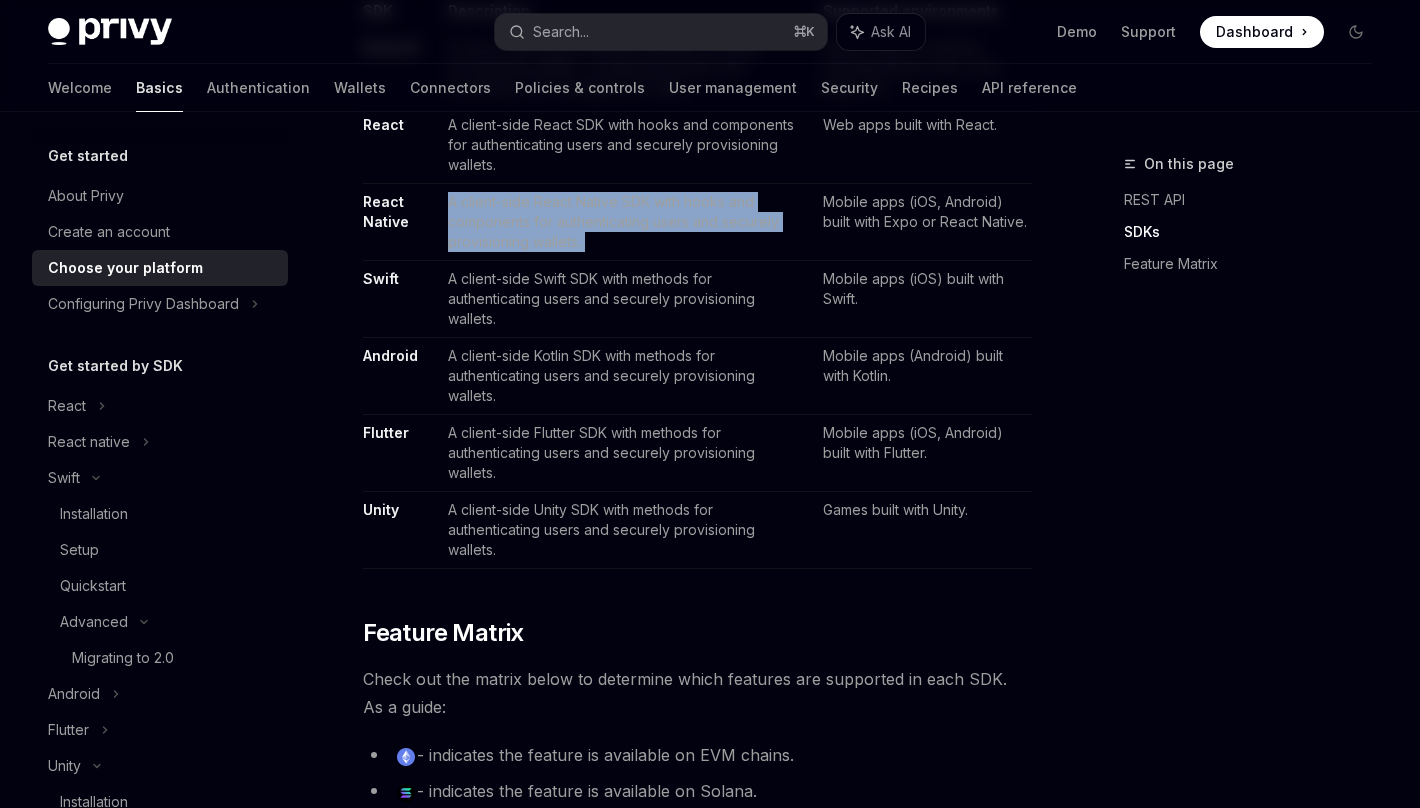 click on "A client-side React Native SDK with hooks and components for authenticating users and securely provisioning wallets." at bounding box center (627, 222) 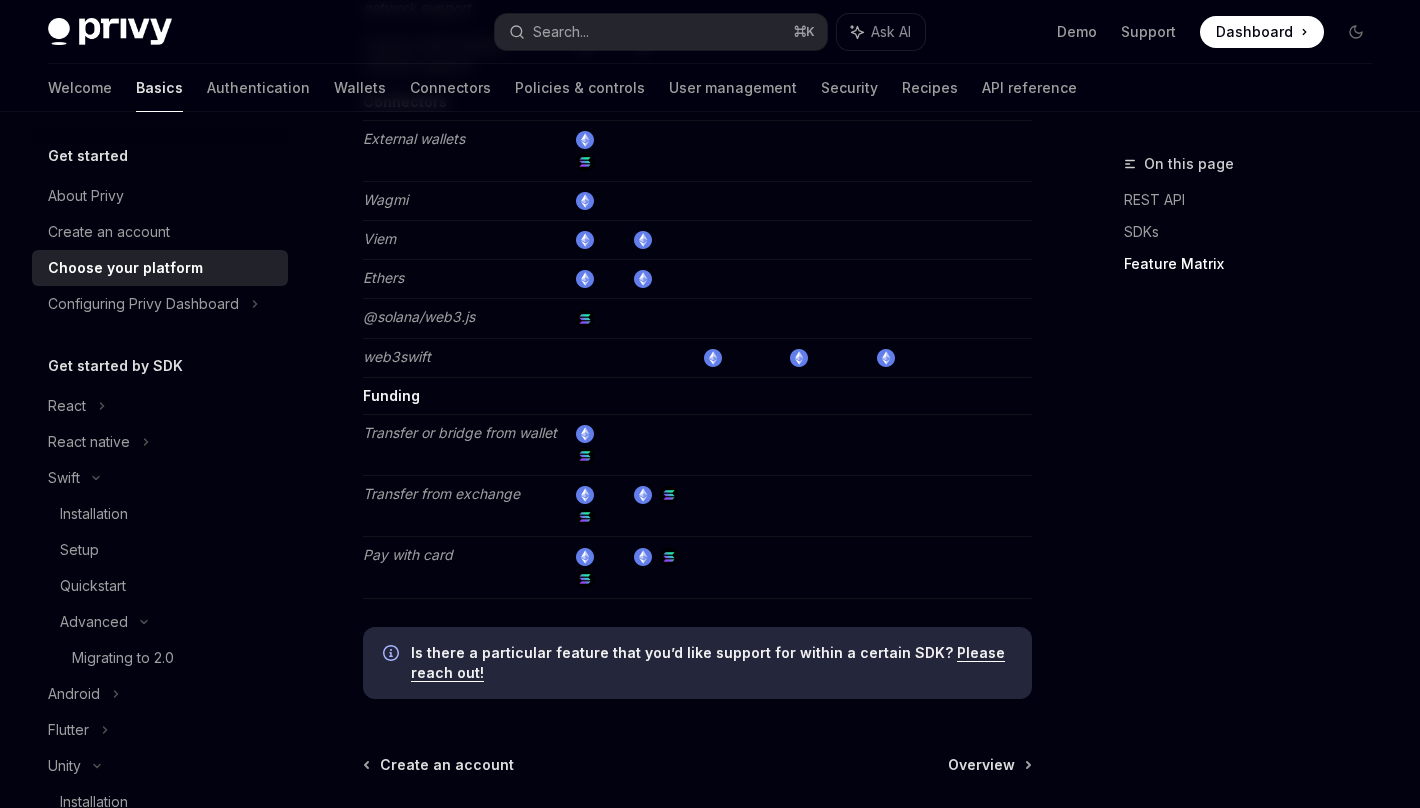 scroll, scrollTop: 3715, scrollLeft: 0, axis: vertical 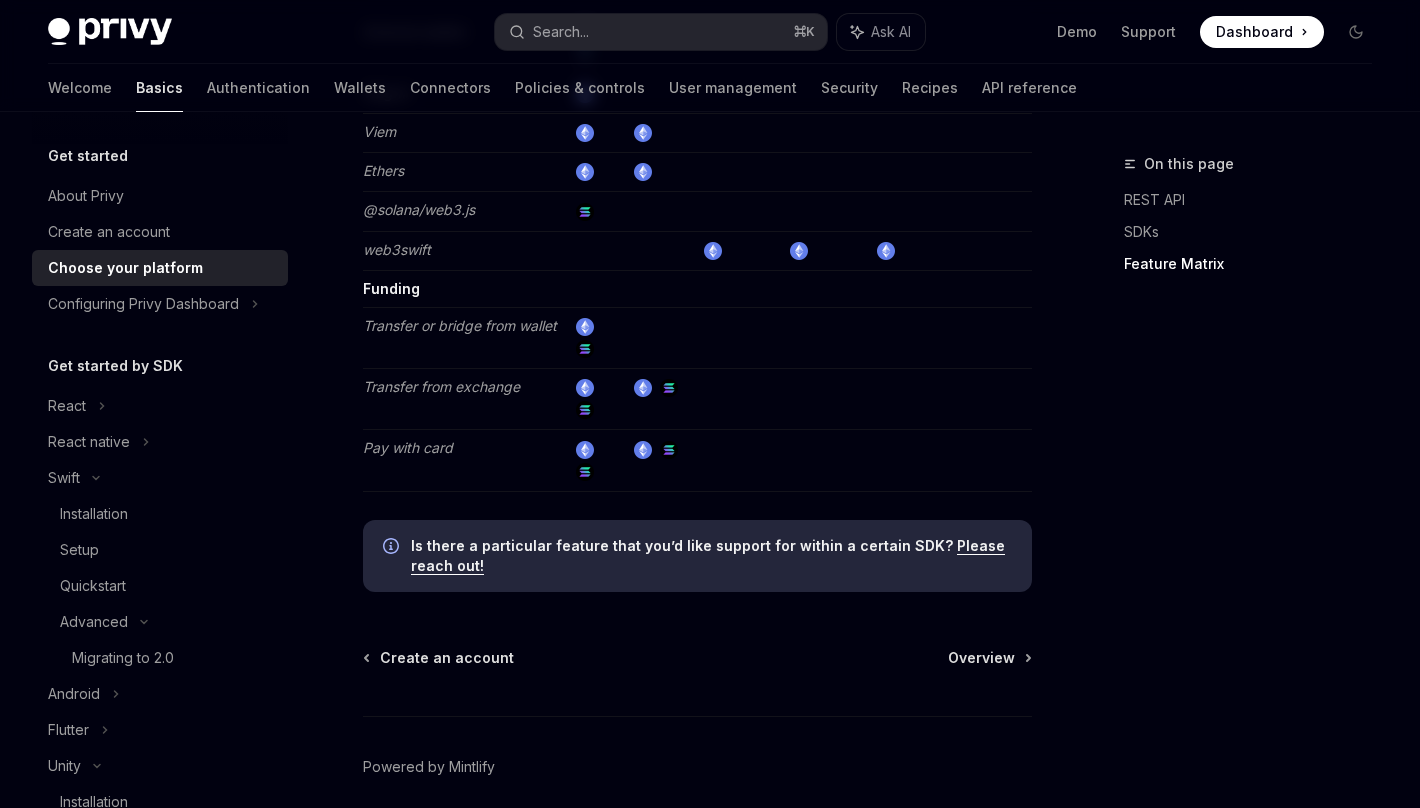 click at bounding box center [110, 32] 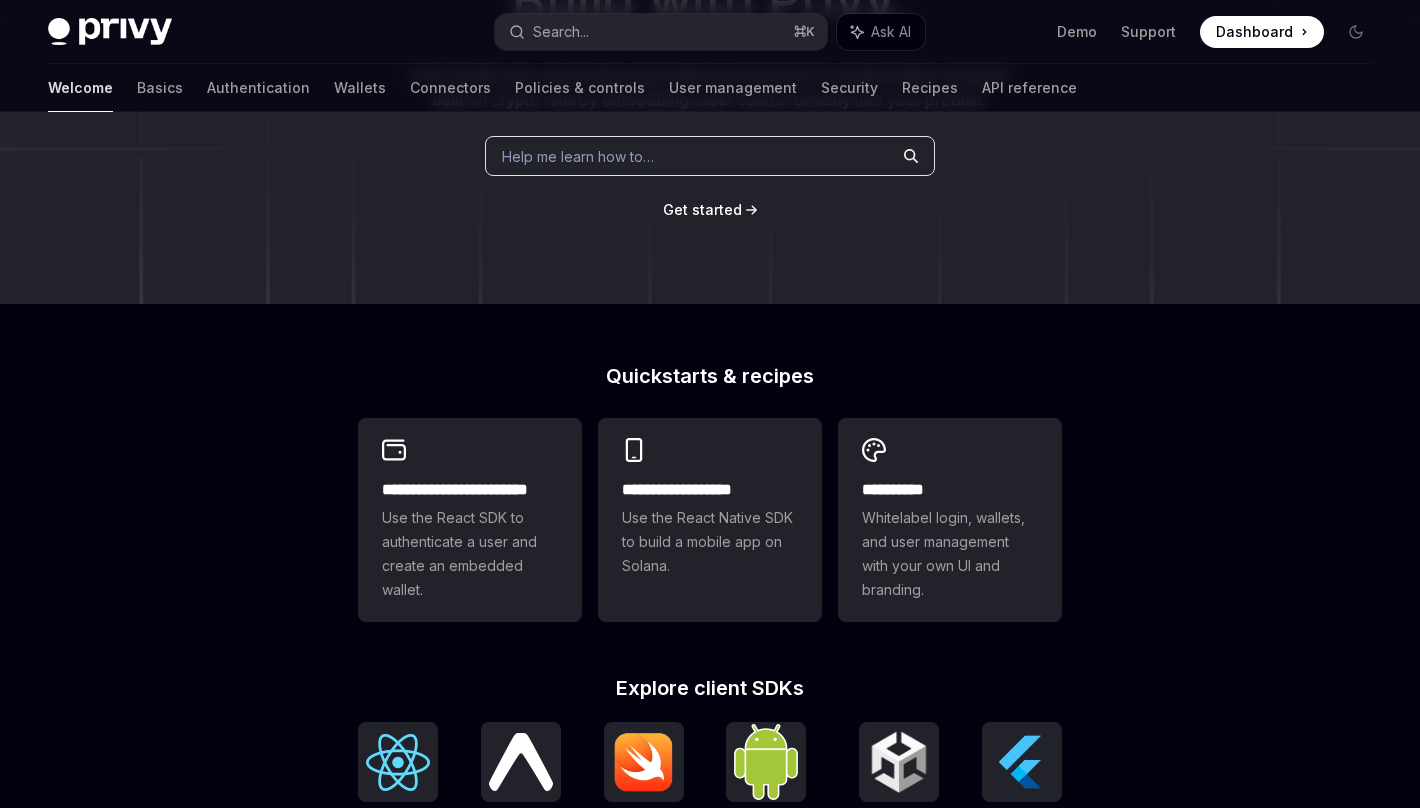 scroll, scrollTop: 267, scrollLeft: 0, axis: vertical 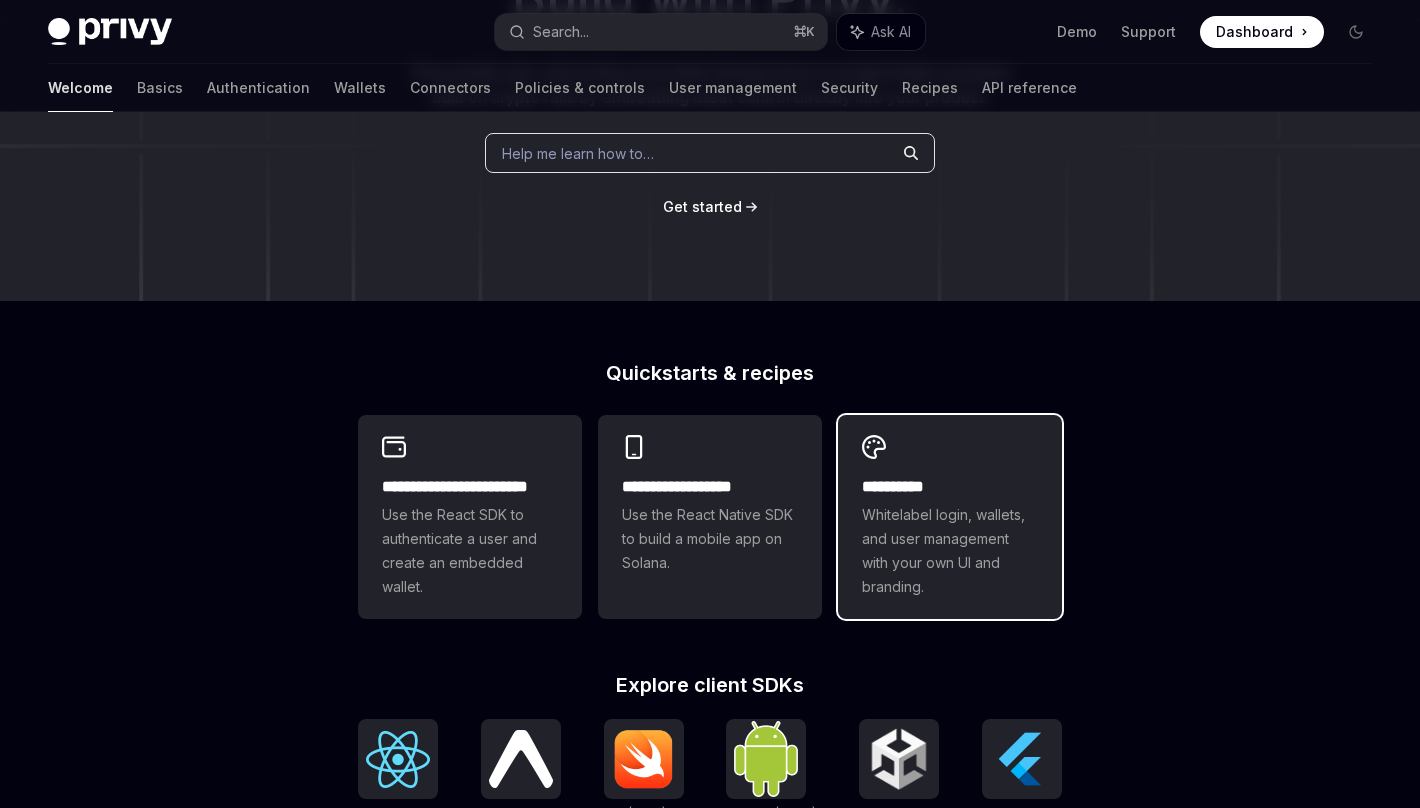 click on "**********" at bounding box center [950, 517] 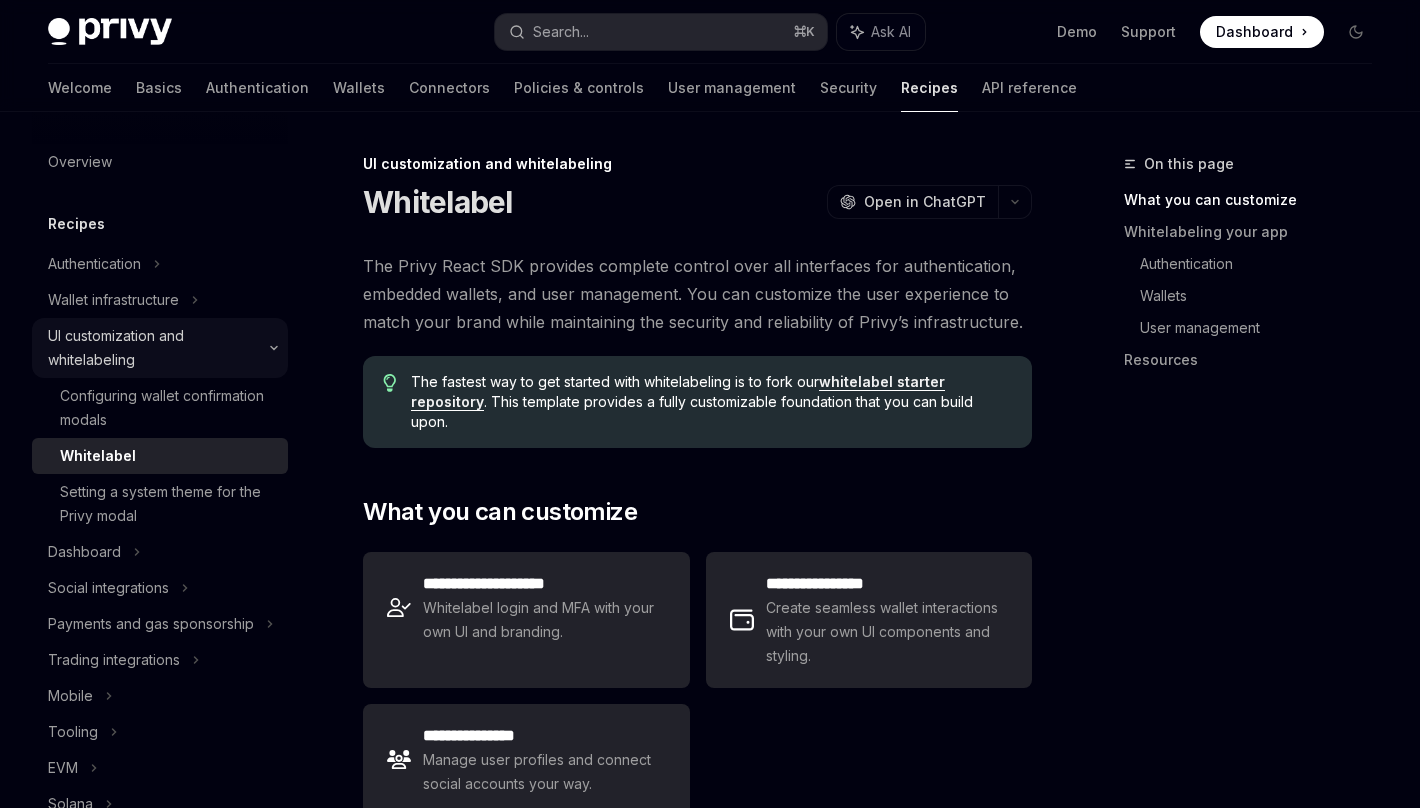 click on "UI customization and whitelabeling" at bounding box center (160, 348) 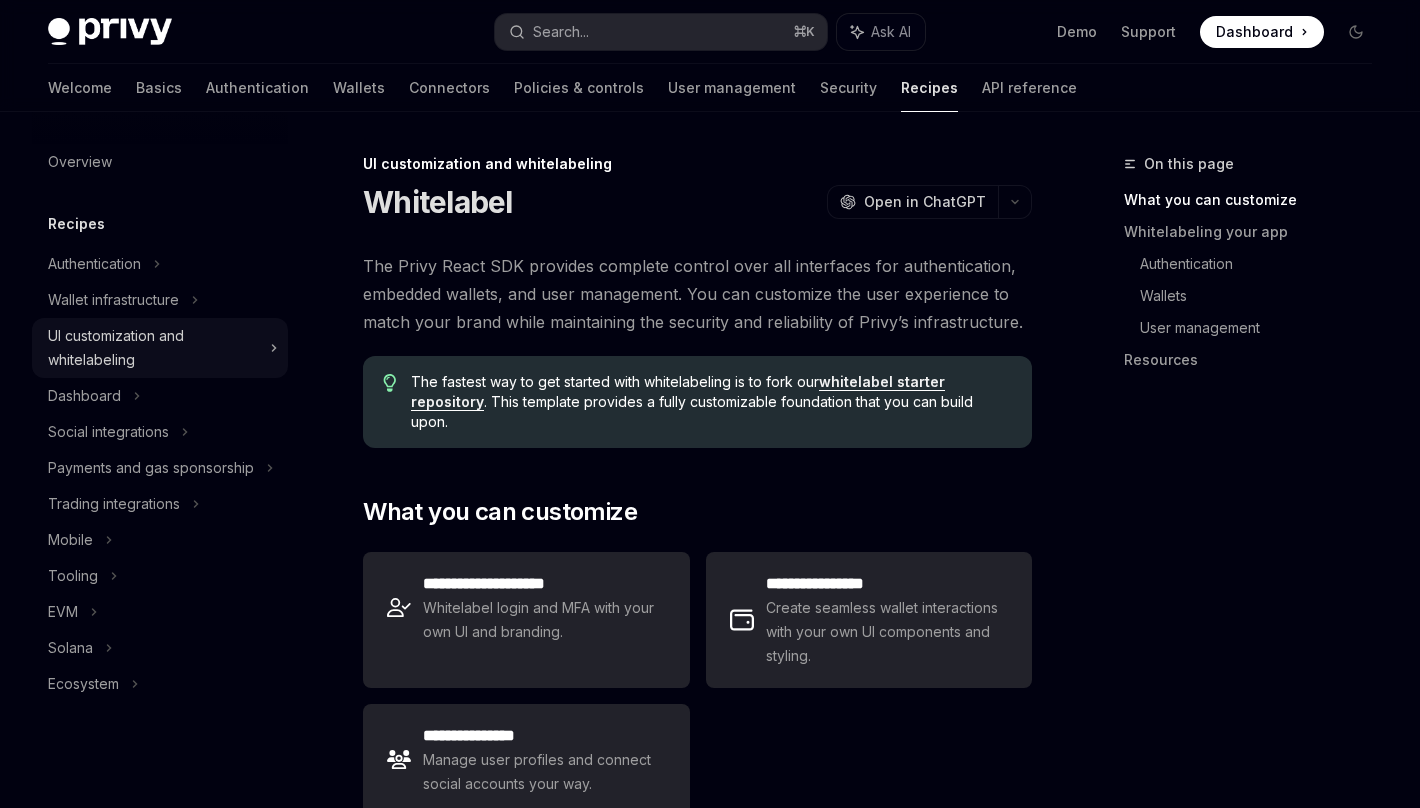 click on "UI customization and whitelabeling" at bounding box center [160, 348] 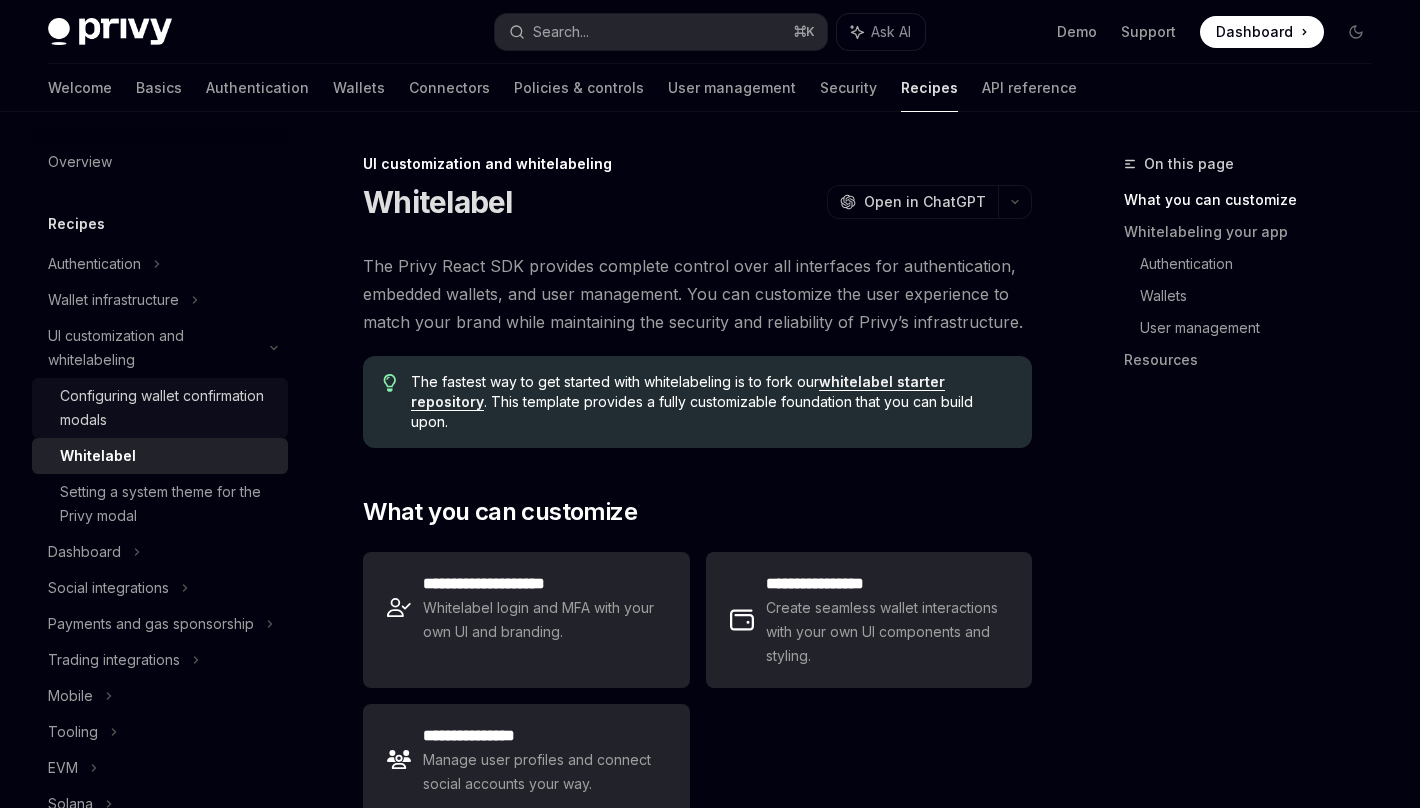 click on "Configuring wallet confirmation modals" at bounding box center (168, 408) 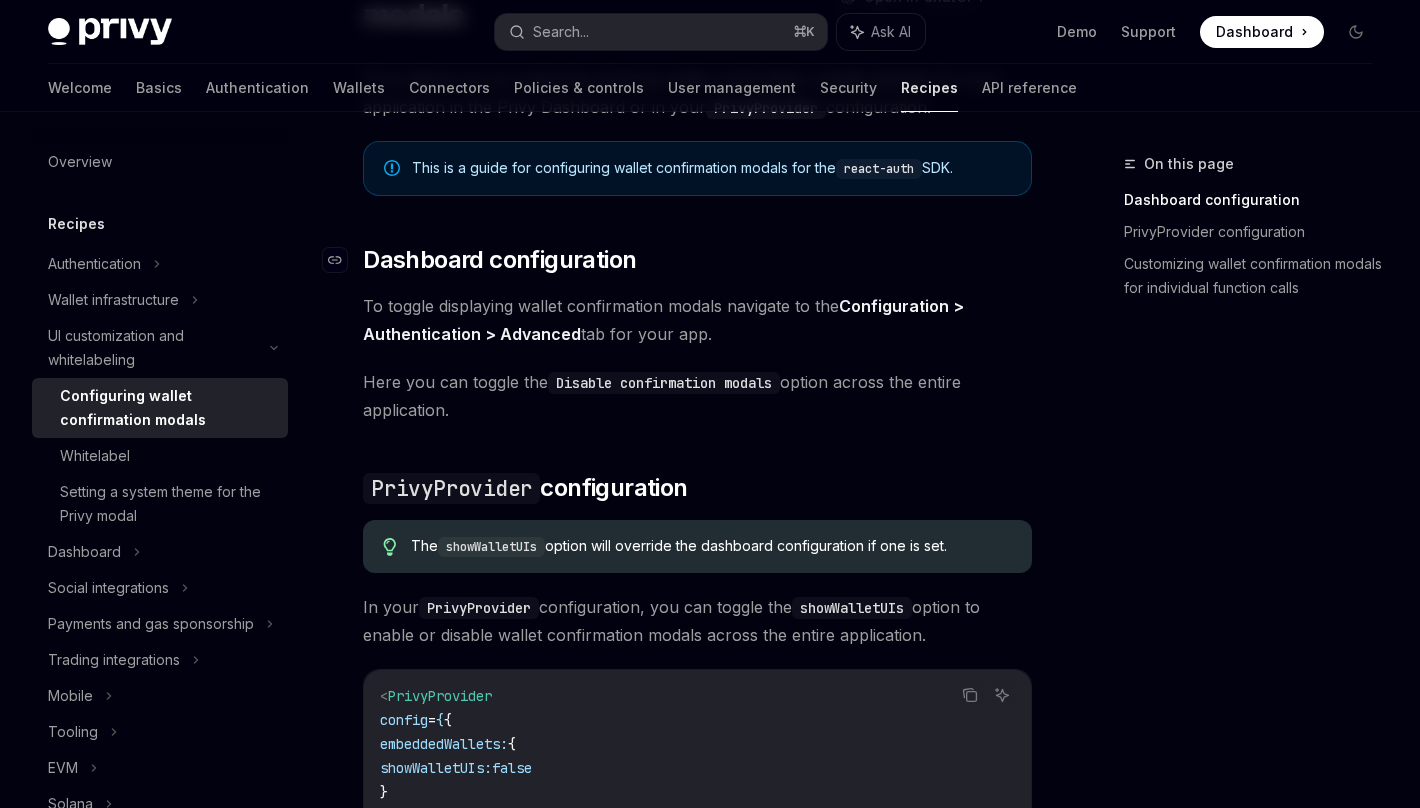 scroll, scrollTop: 0, scrollLeft: 0, axis: both 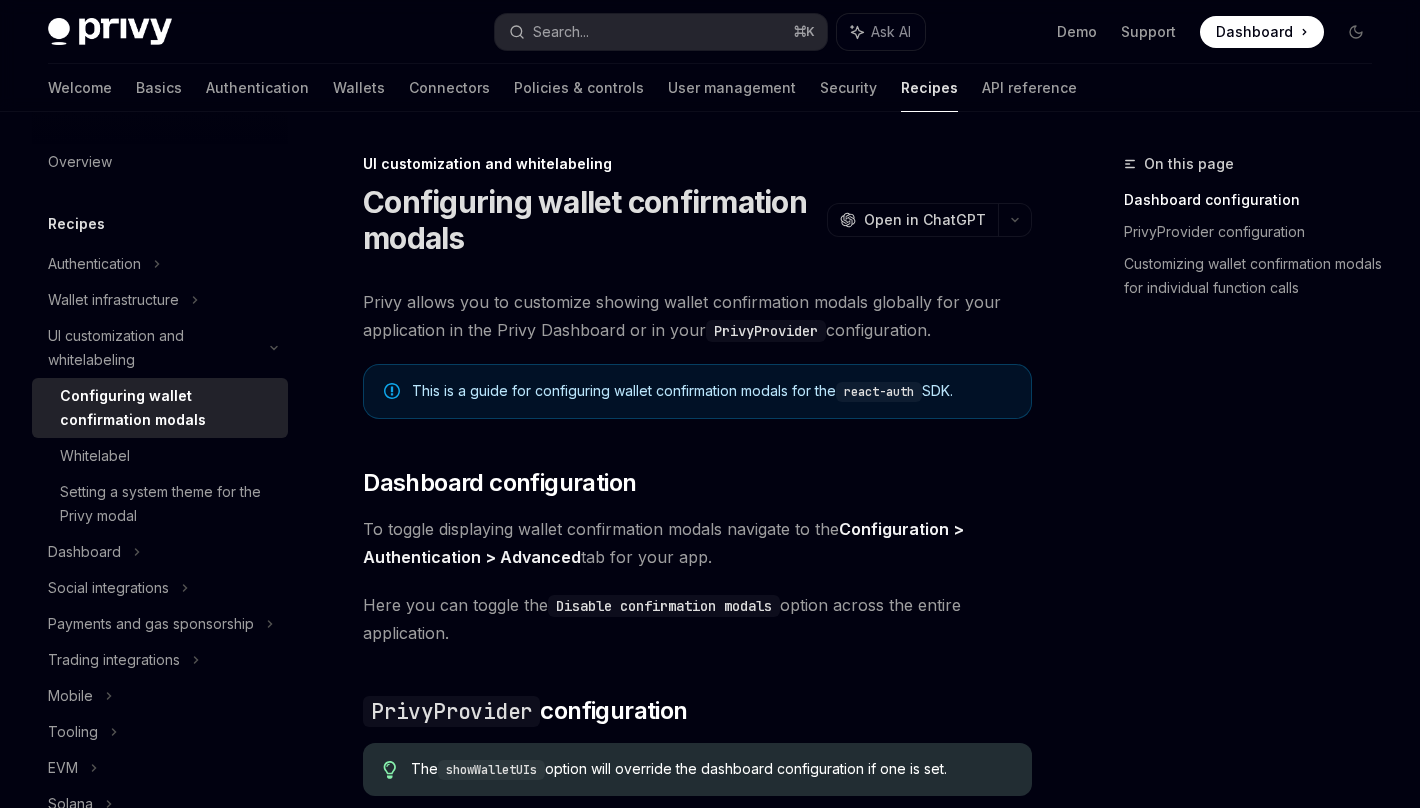 click on "This is a guide for configuring wallet confirmation modals for the  react-auth  SDK." at bounding box center [697, 391] 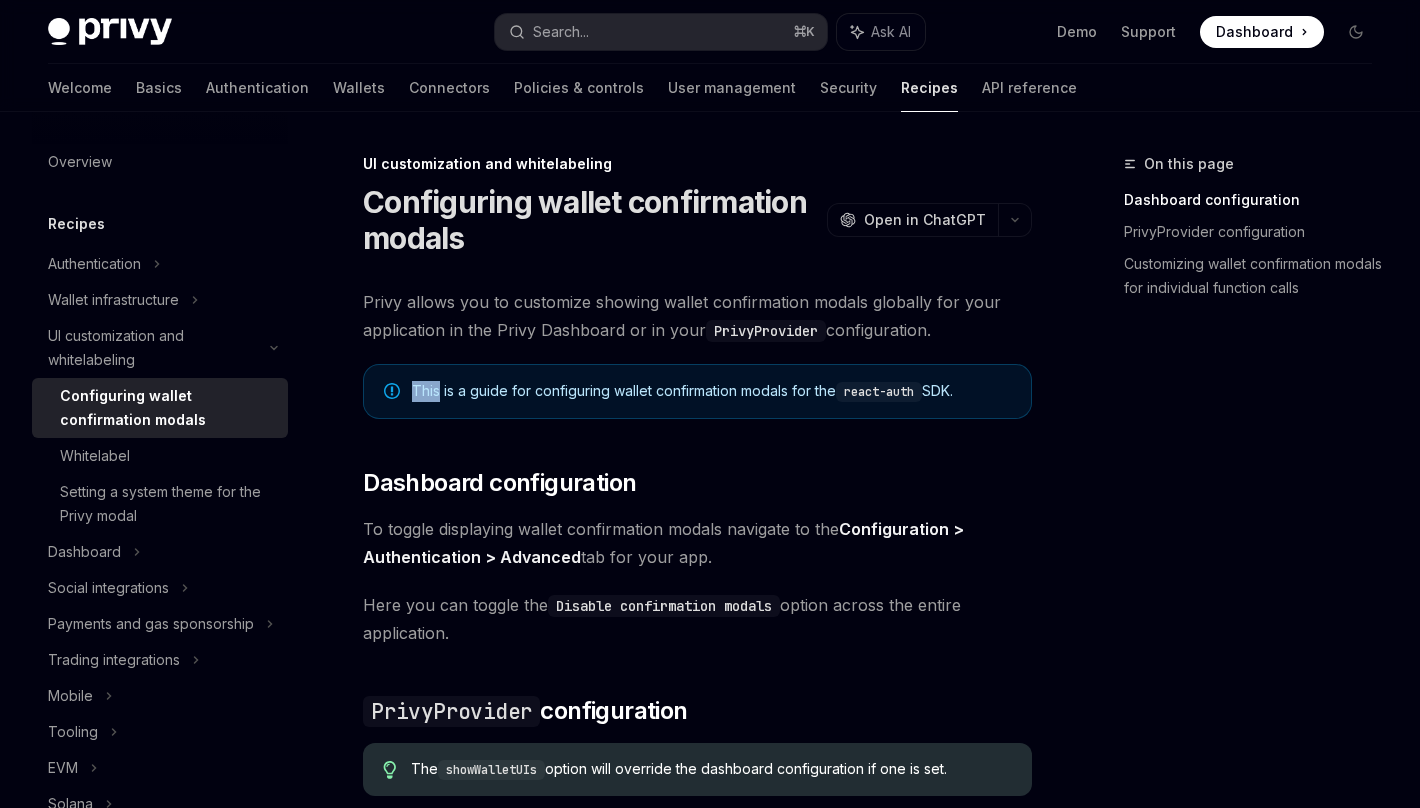 click on "This is a guide for configuring wallet confirmation modals for the  react-auth  SDK." at bounding box center [697, 391] 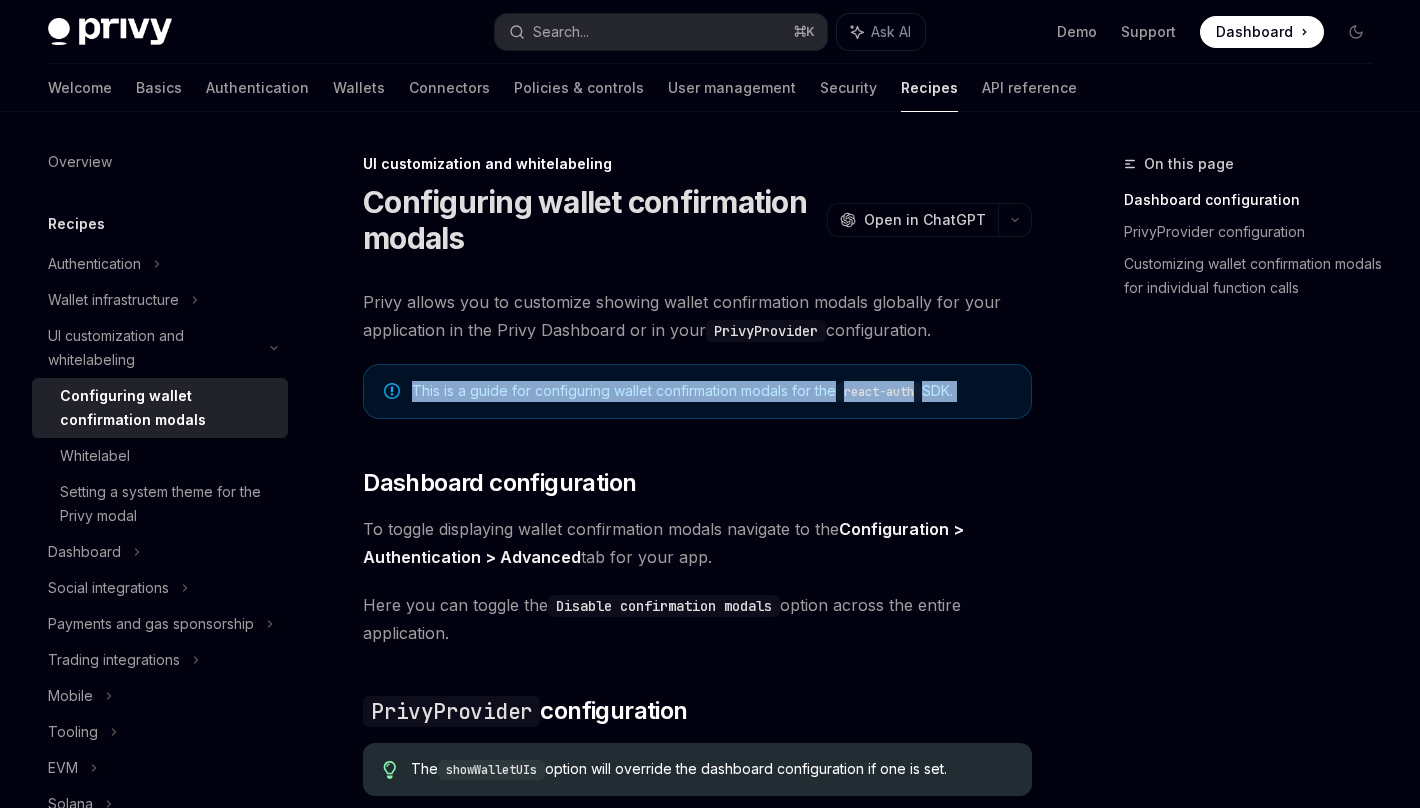 click on "This is a guide for configuring wallet confirmation modals for the  react-auth  SDK." at bounding box center [697, 391] 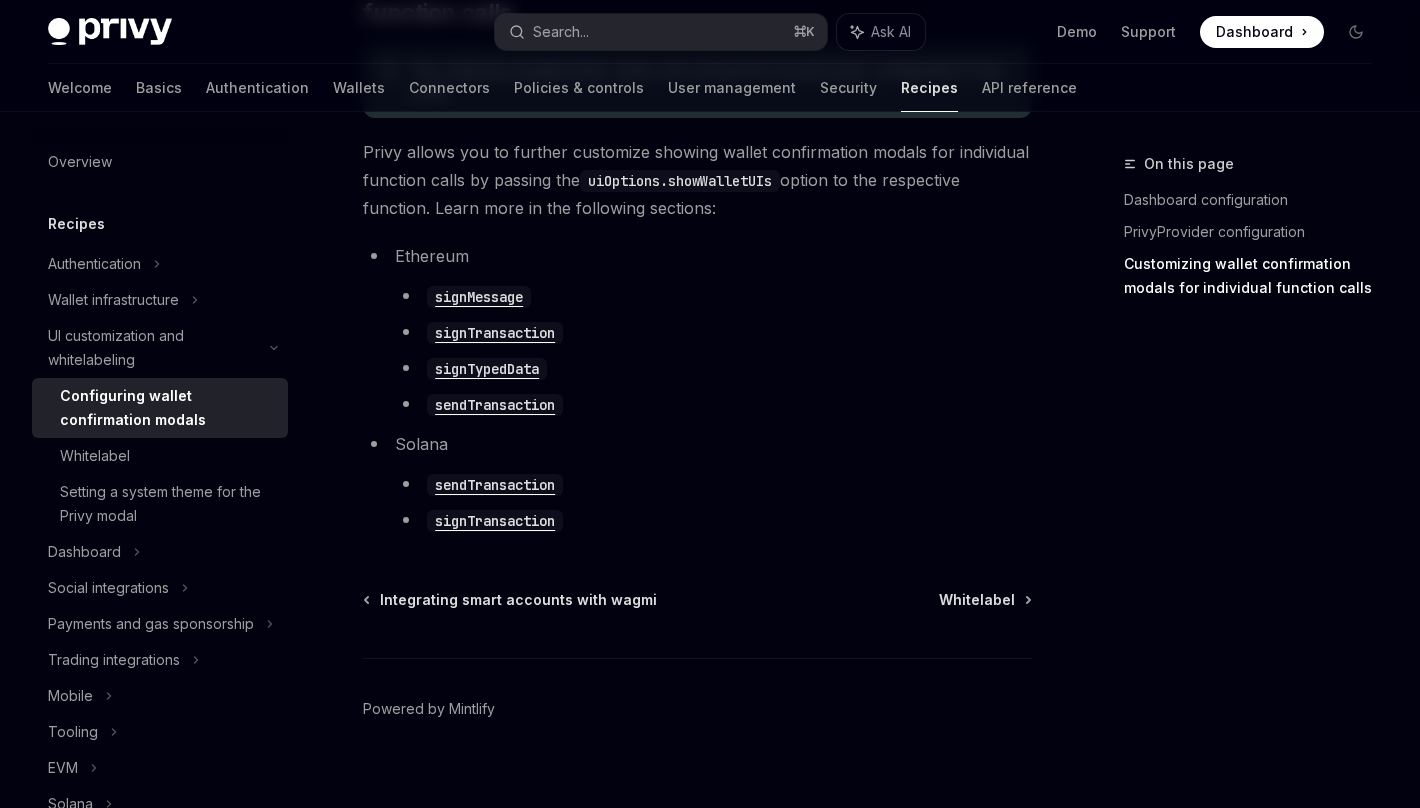 scroll, scrollTop: 1246, scrollLeft: 0, axis: vertical 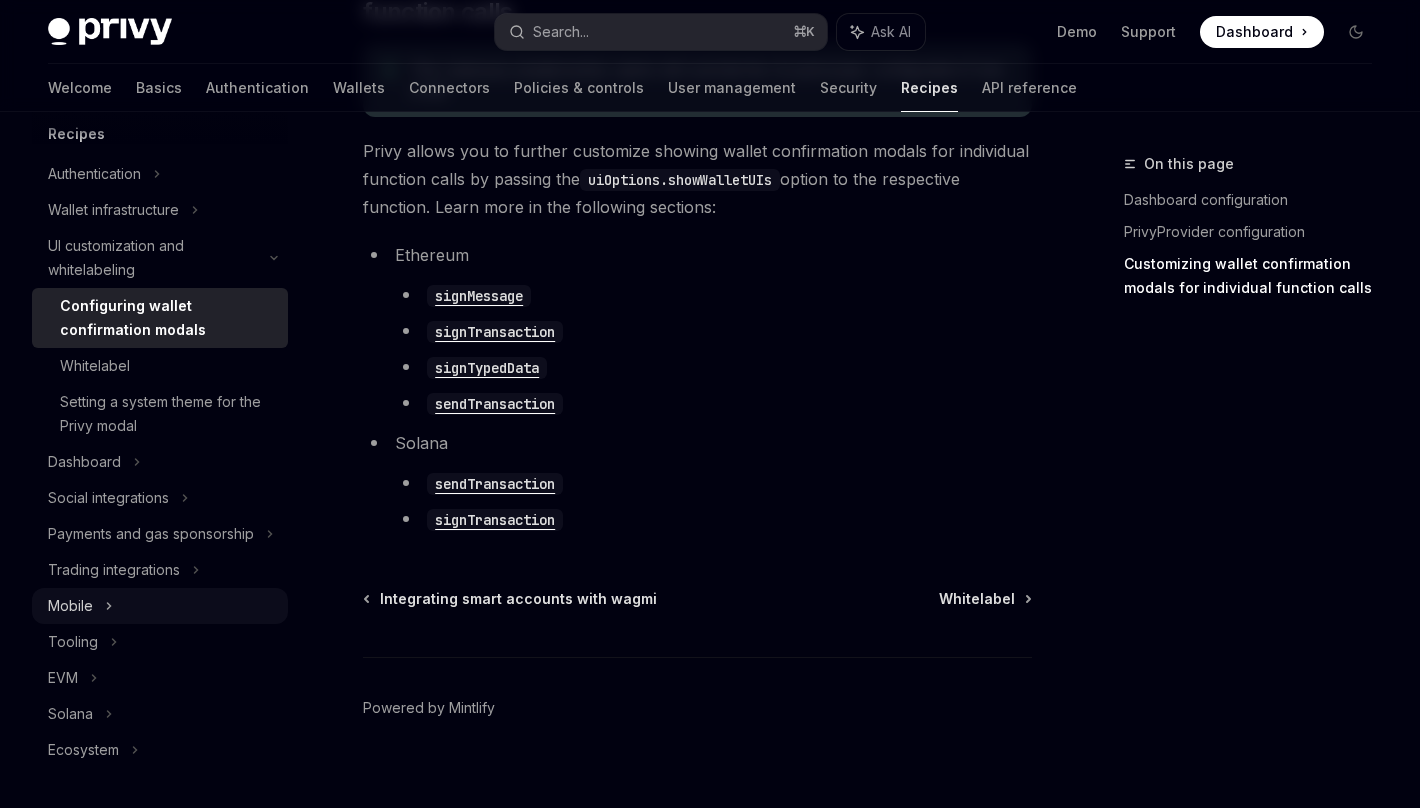click on "Mobile" at bounding box center [70, 606] 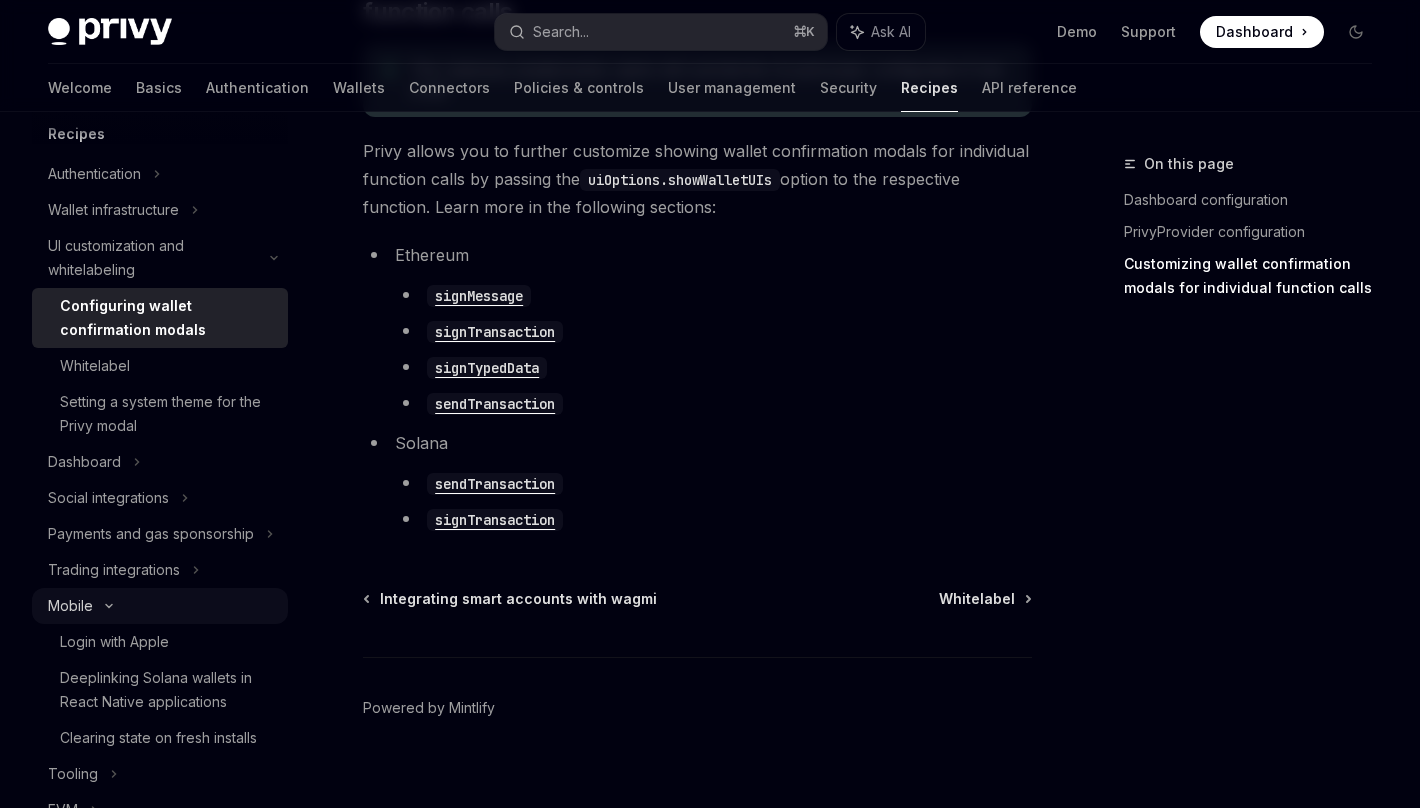 scroll, scrollTop: 0, scrollLeft: 0, axis: both 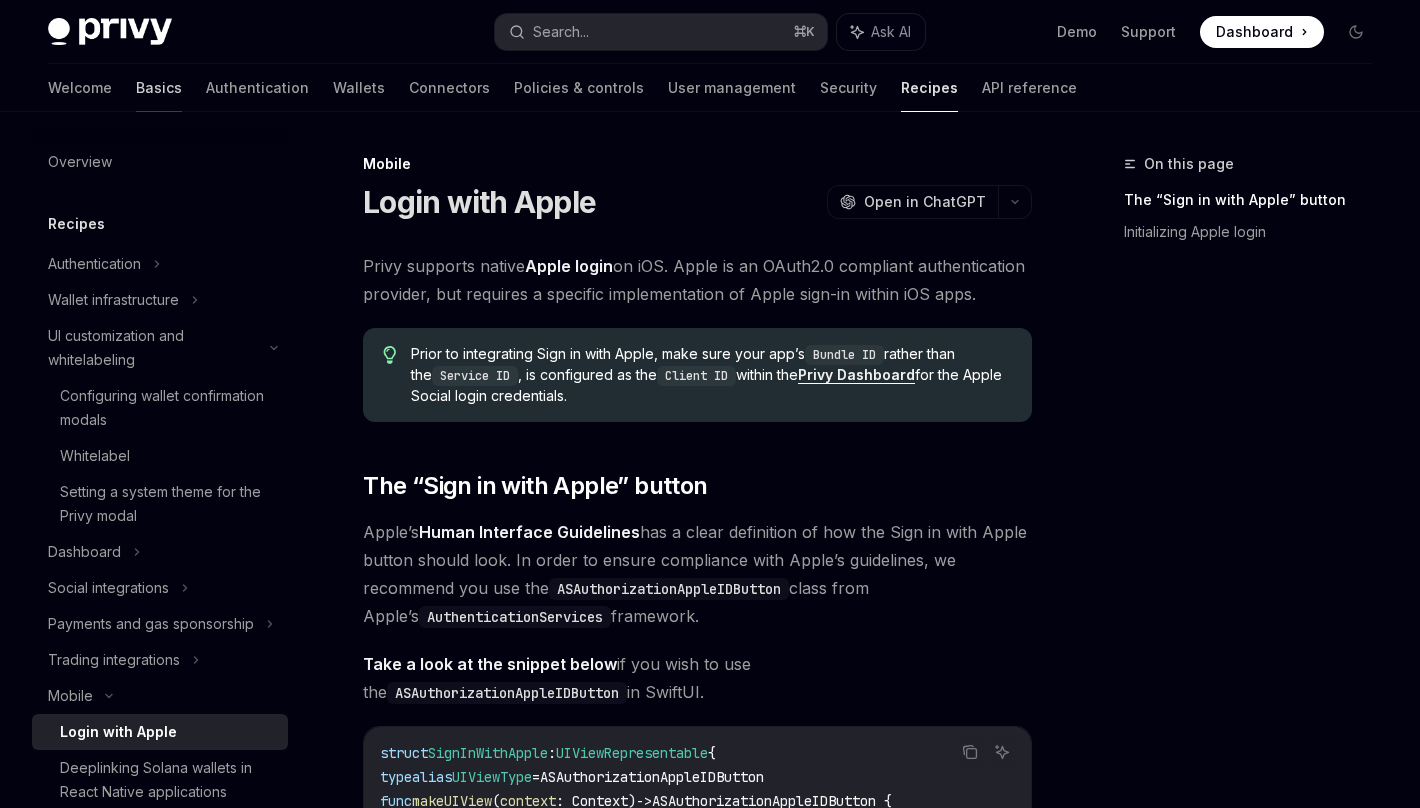 click on "Basics" at bounding box center (159, 88) 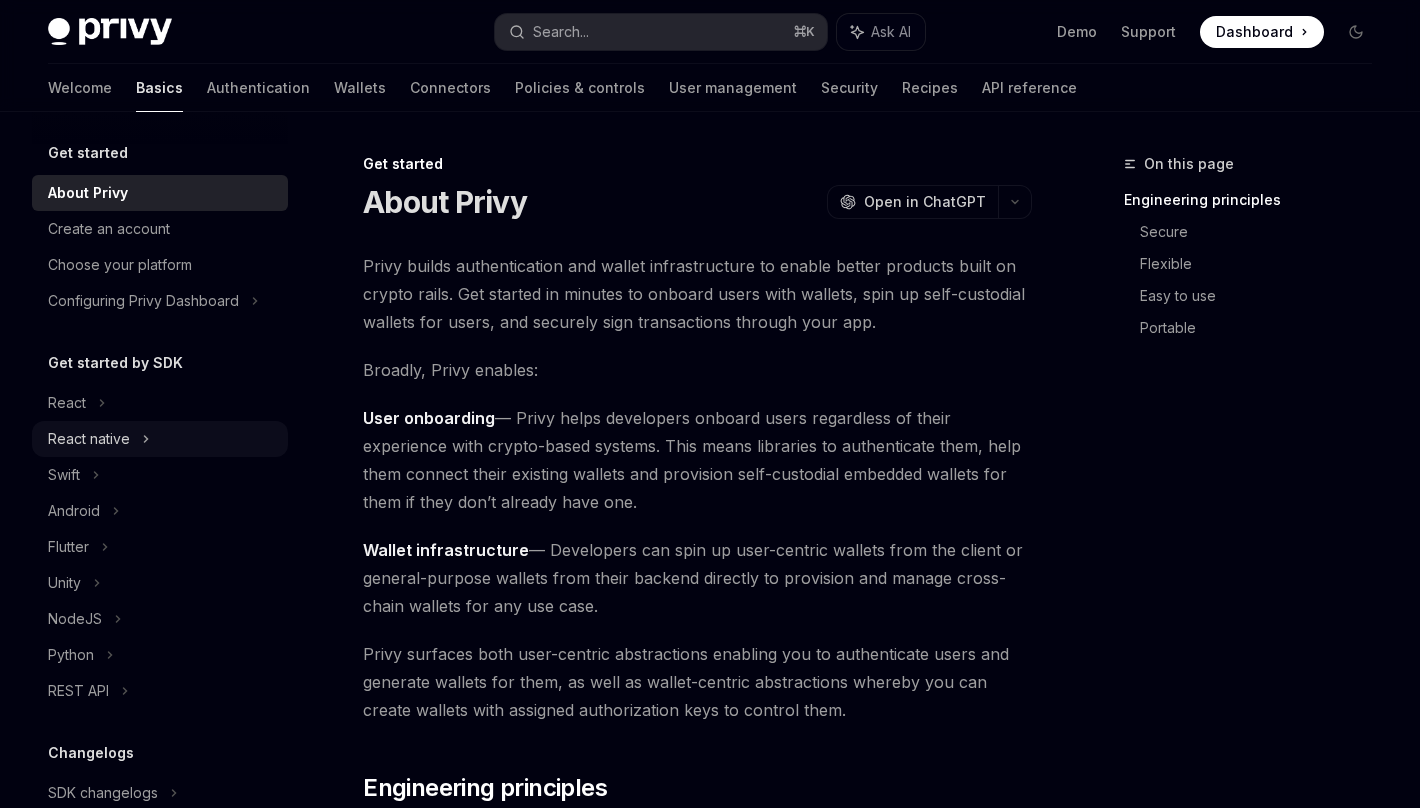 scroll, scrollTop: 4, scrollLeft: 0, axis: vertical 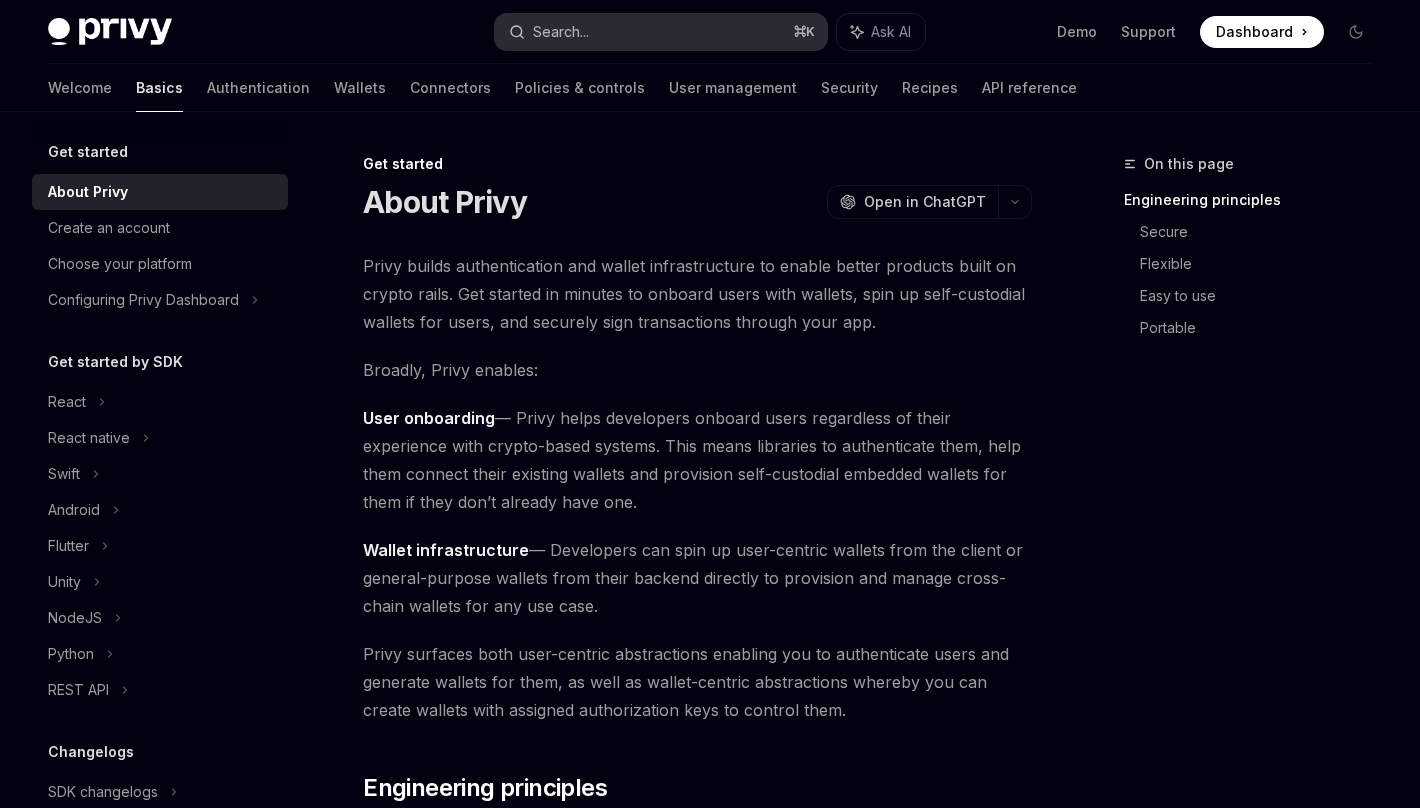 click on "Search... ⌘ K" at bounding box center (661, 32) 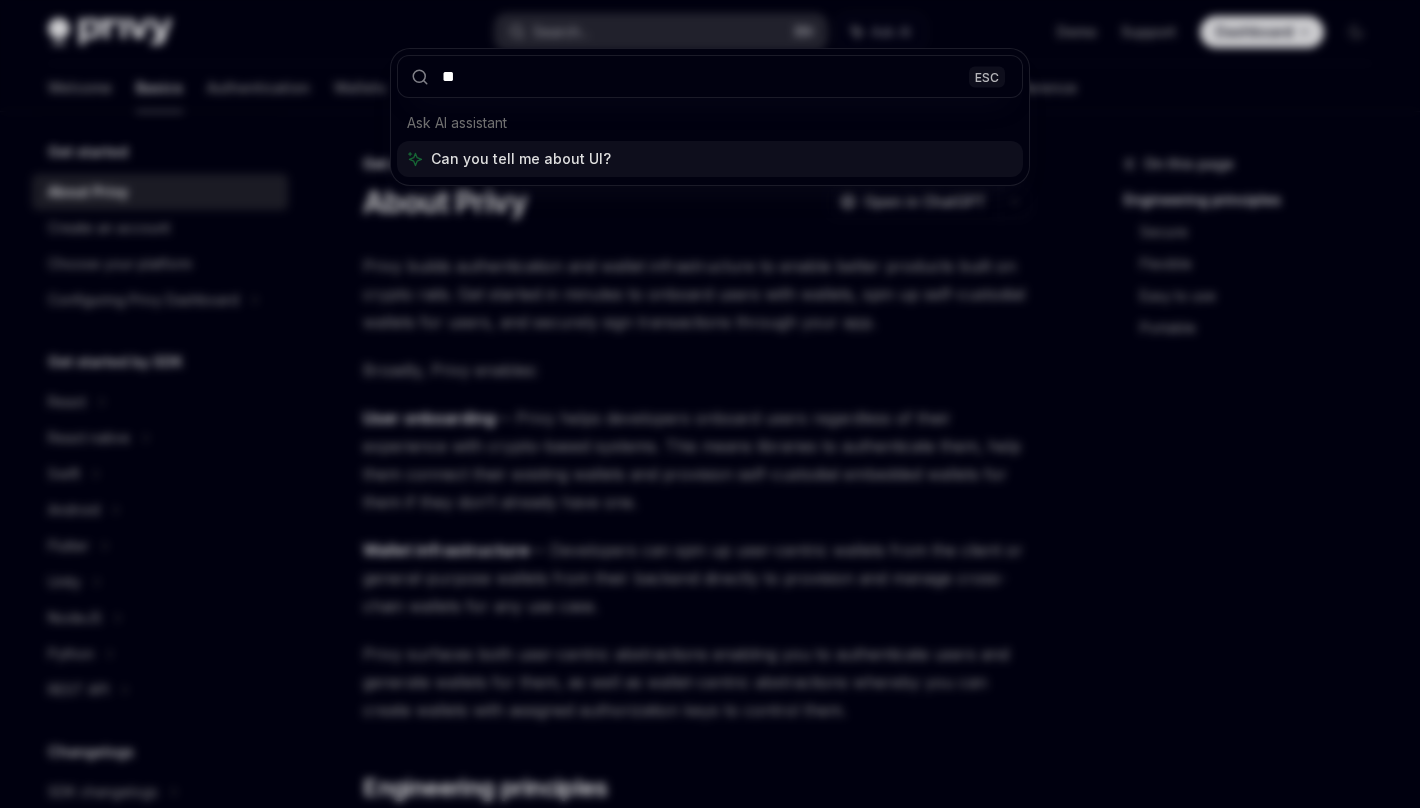 type on "**" 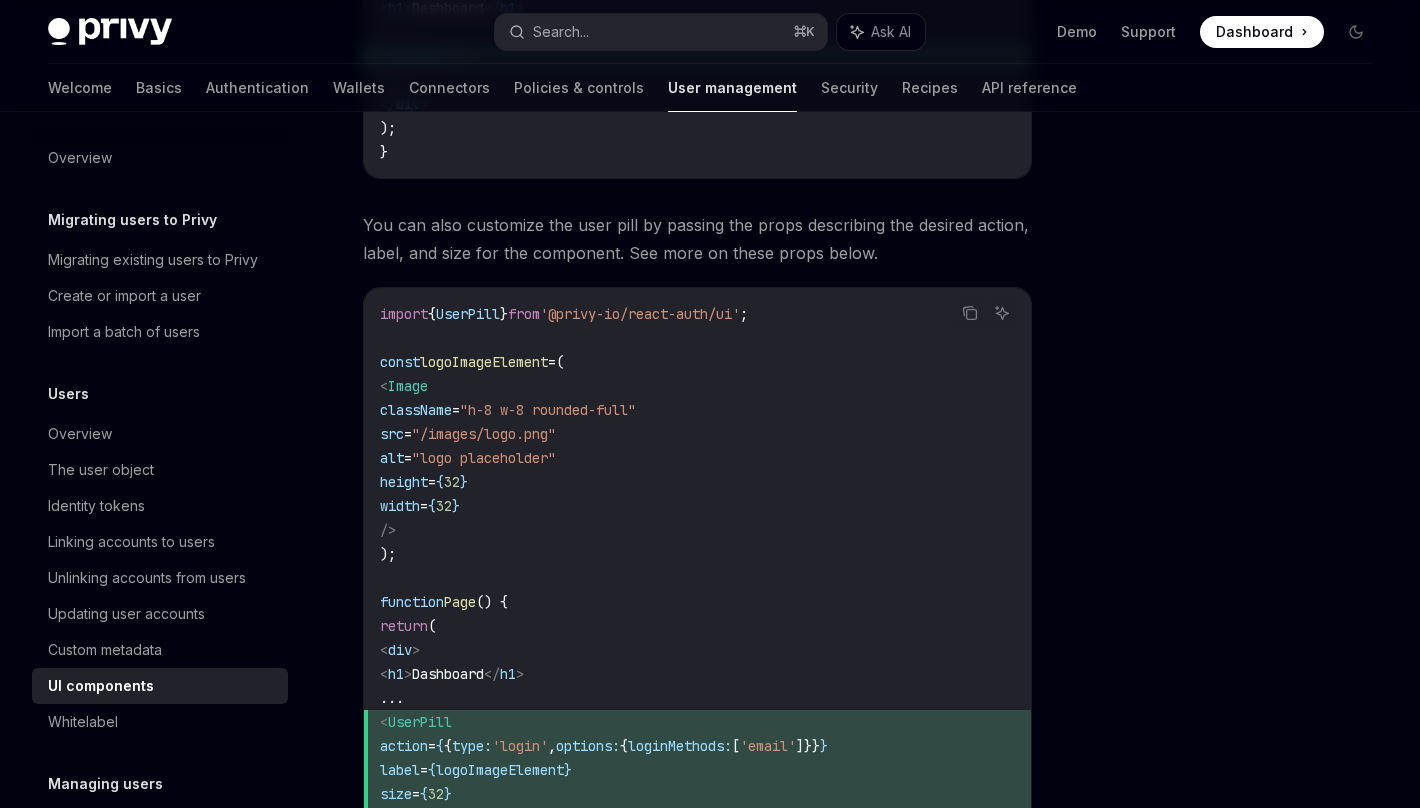 scroll, scrollTop: 0, scrollLeft: 0, axis: both 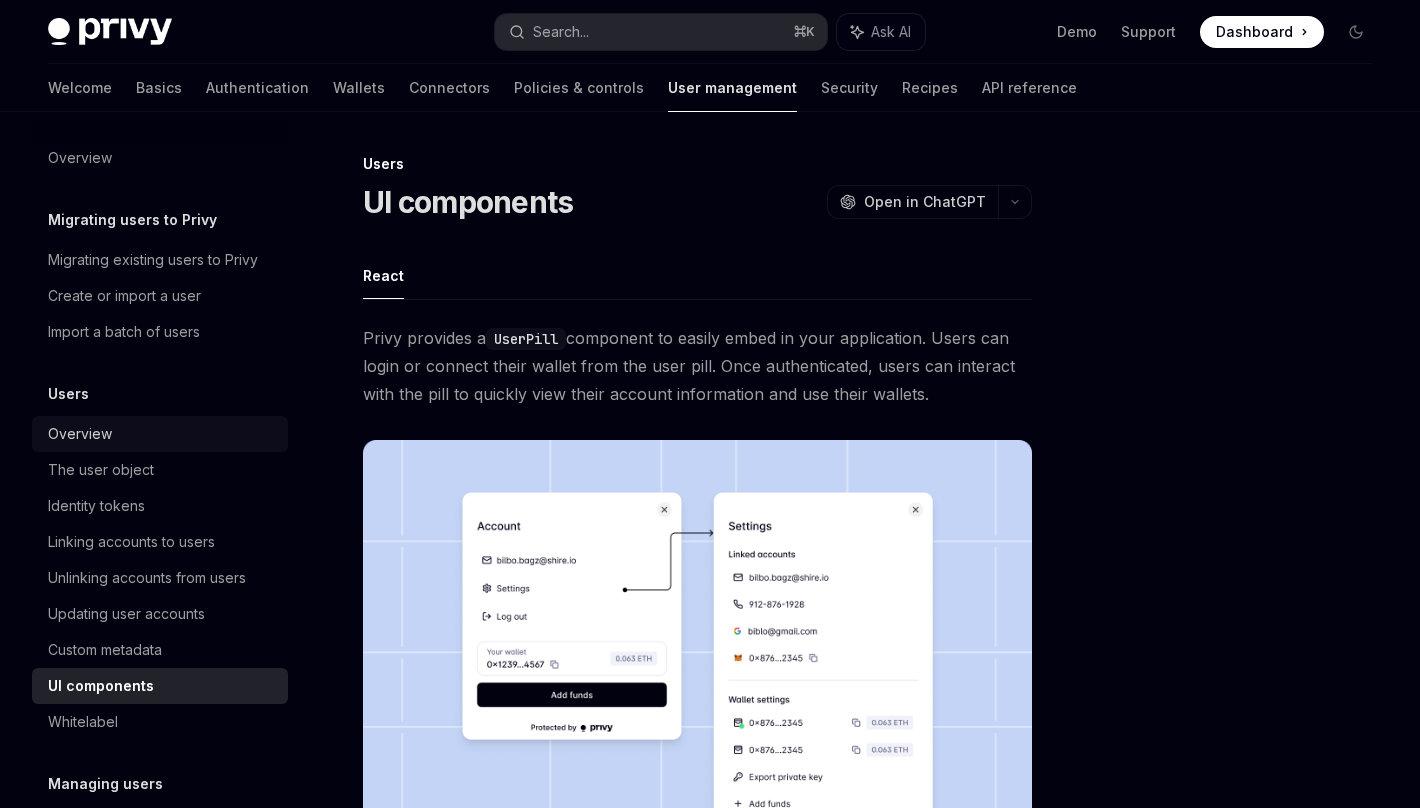 click on "Overview" at bounding box center (162, 434) 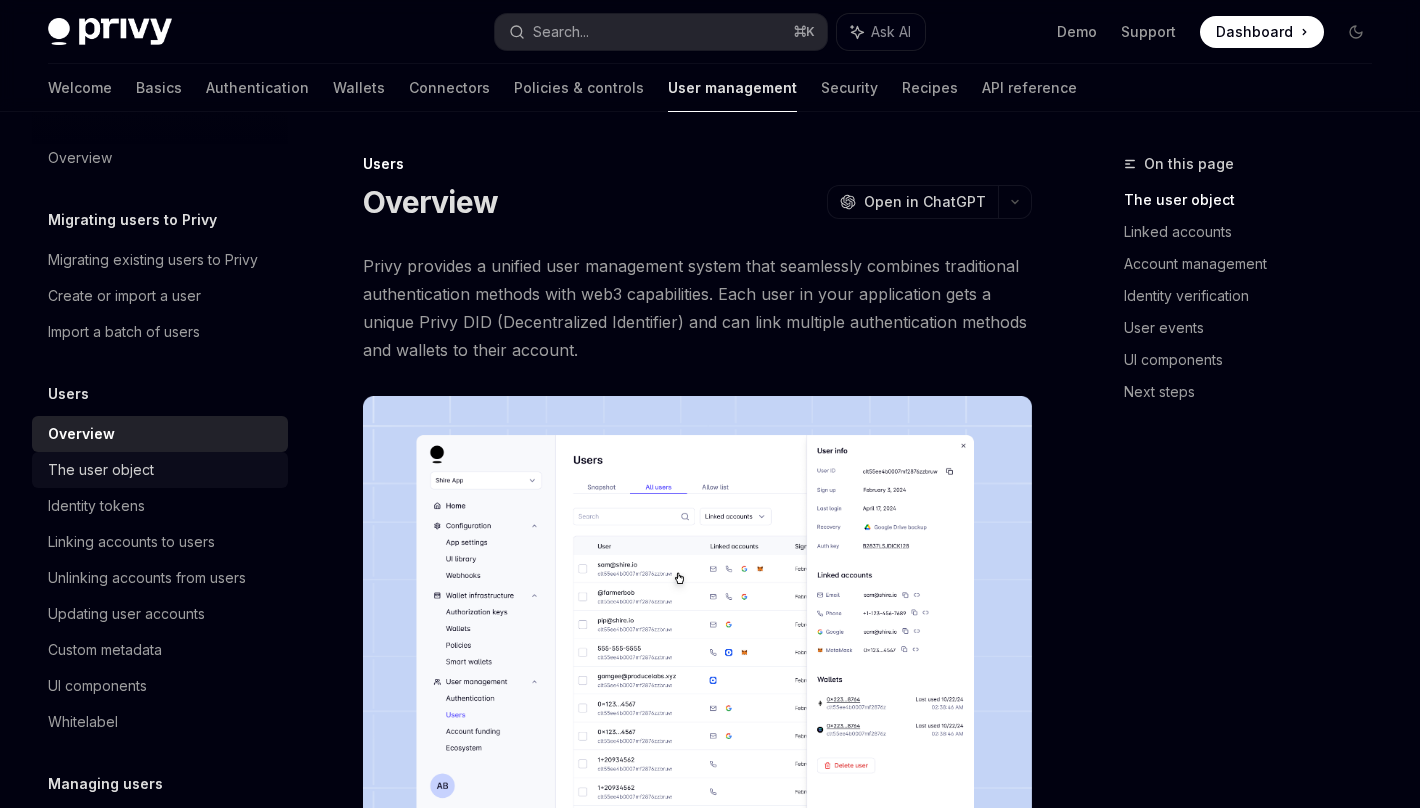 click on "The user object" at bounding box center (162, 470) 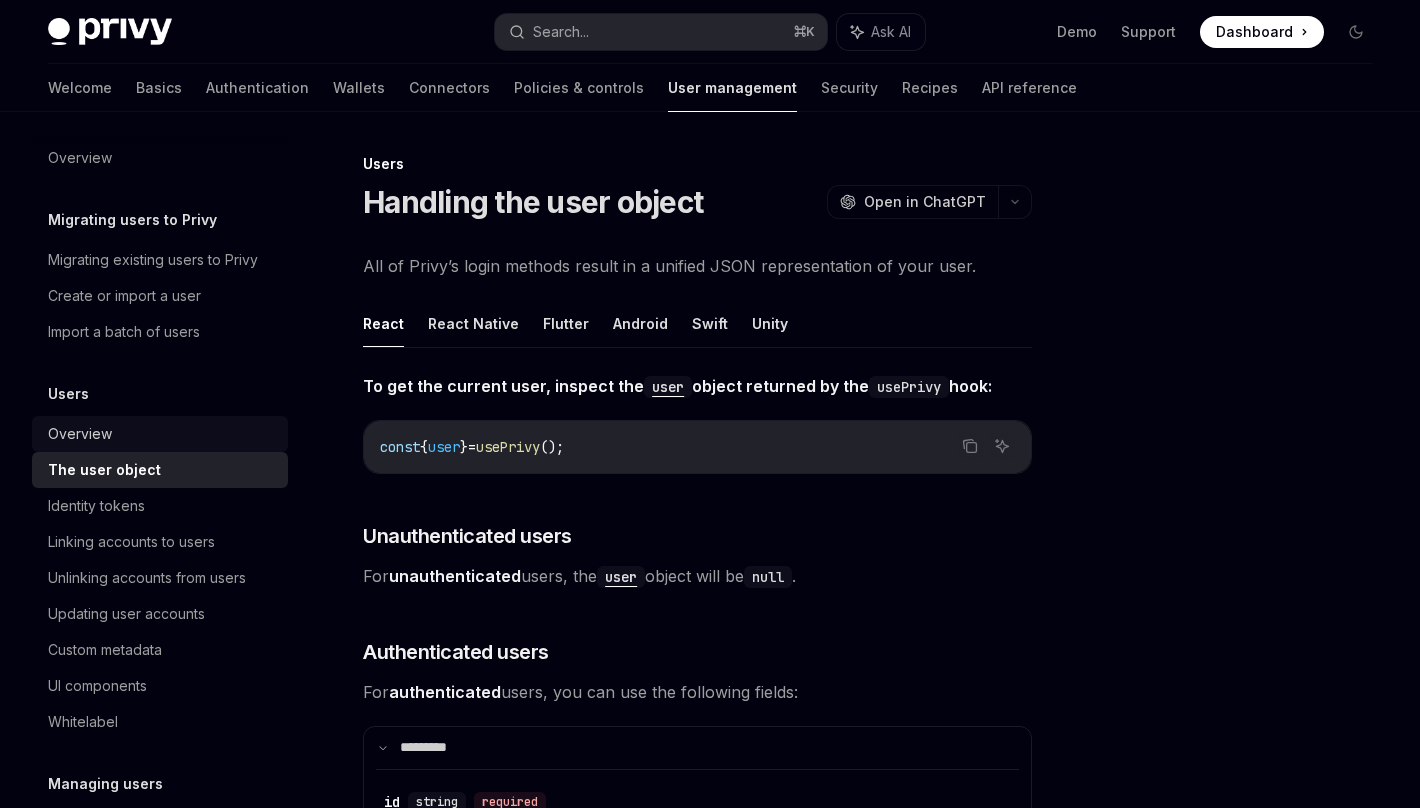 click on "Overview" at bounding box center (162, 434) 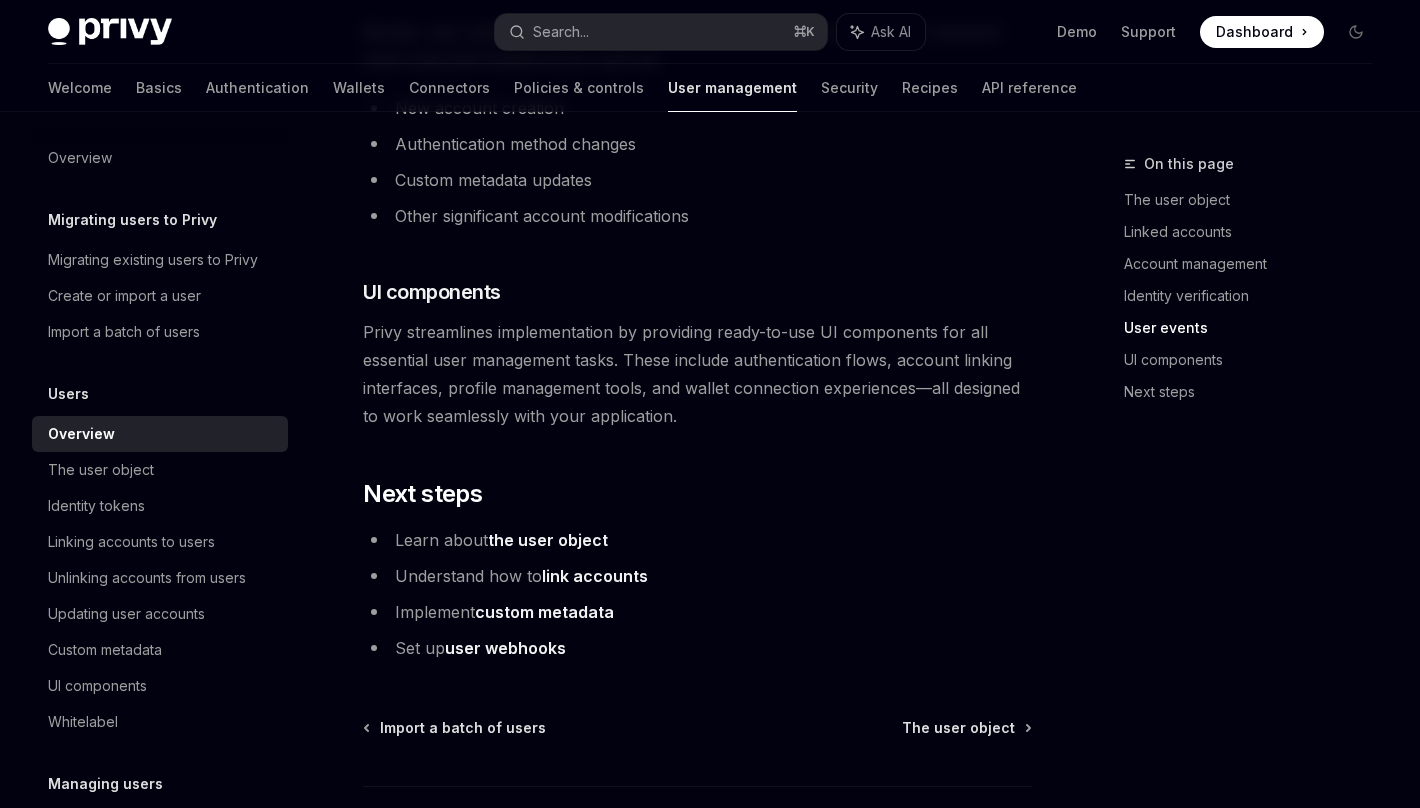 scroll, scrollTop: 2045, scrollLeft: 0, axis: vertical 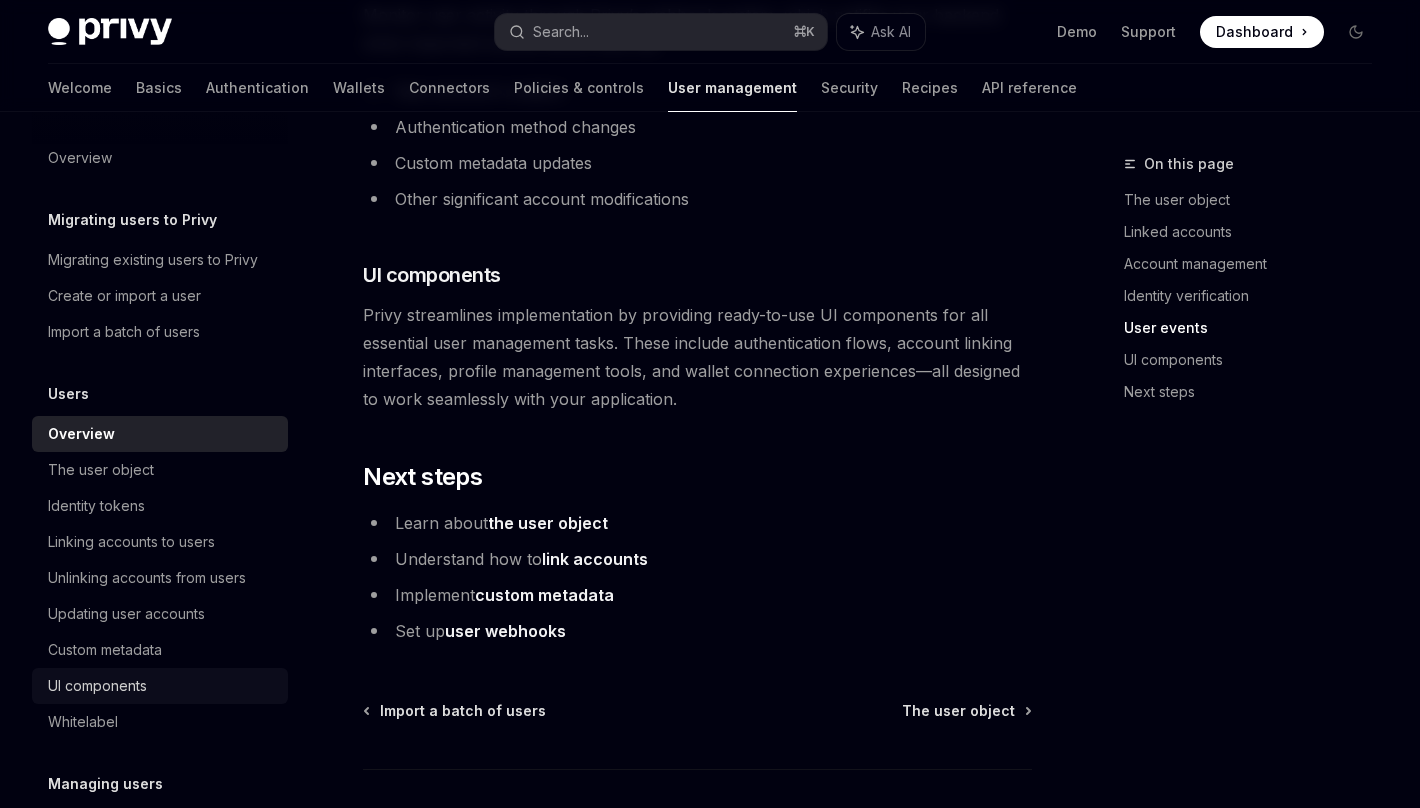 click on "UI components" at bounding box center (162, 686) 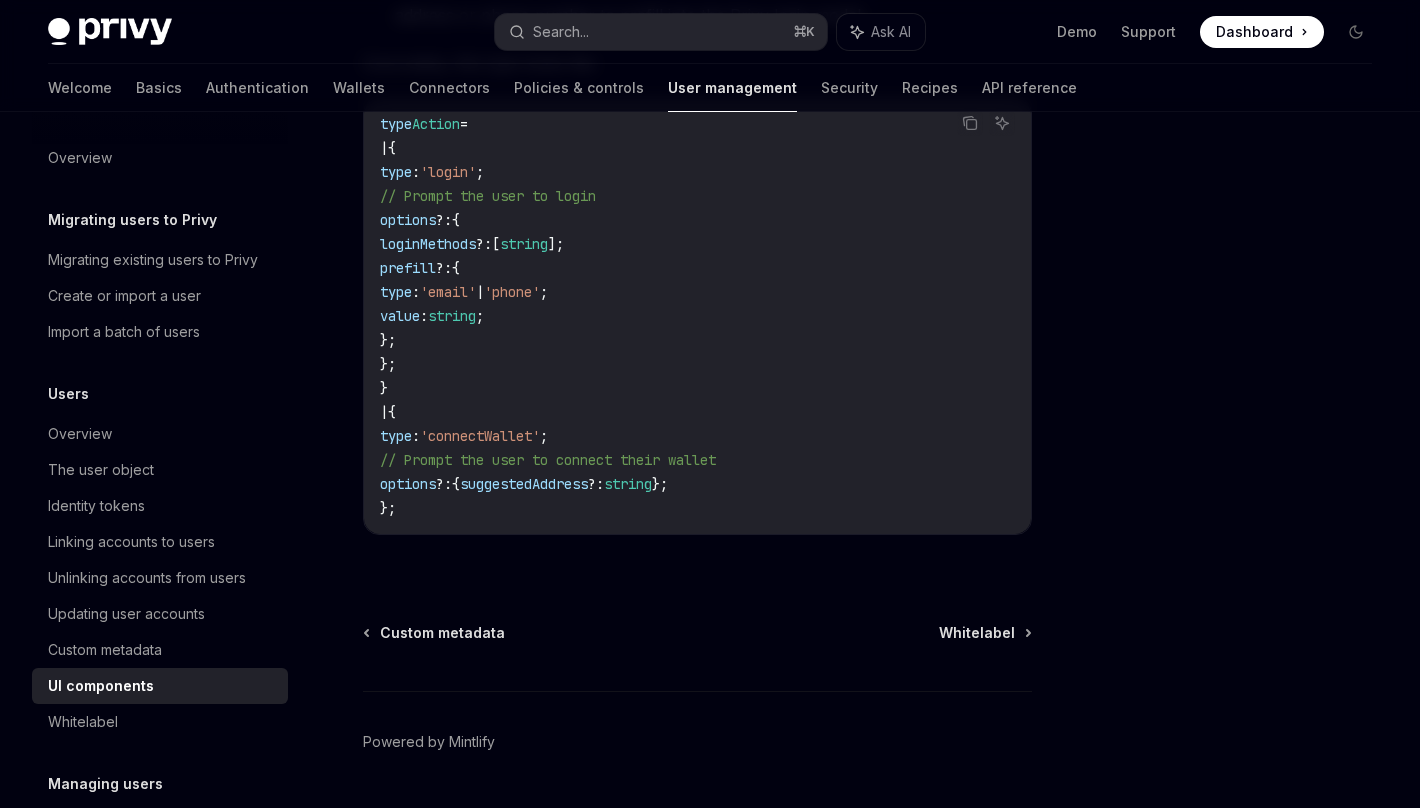 scroll, scrollTop: 3630, scrollLeft: 0, axis: vertical 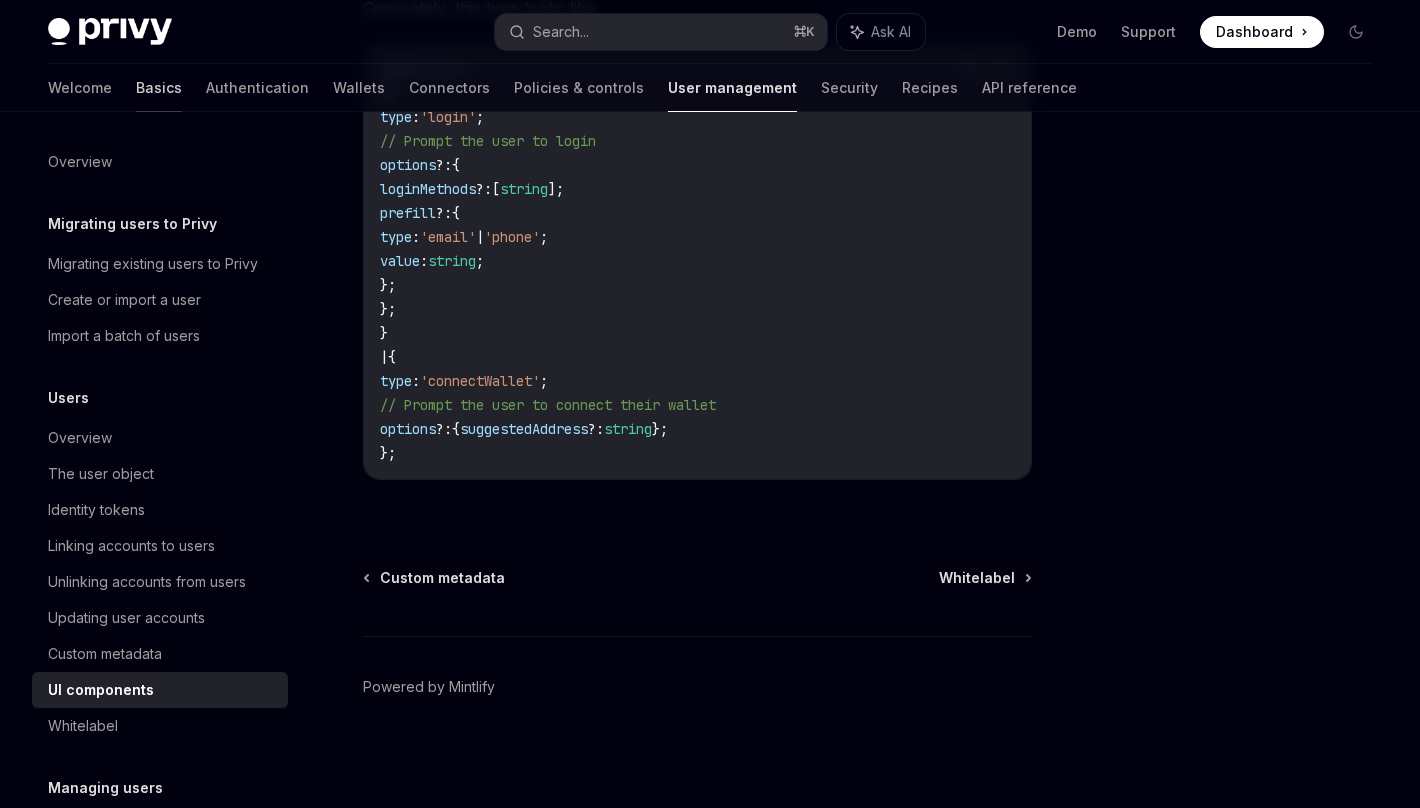 click on "Basics" at bounding box center (159, 88) 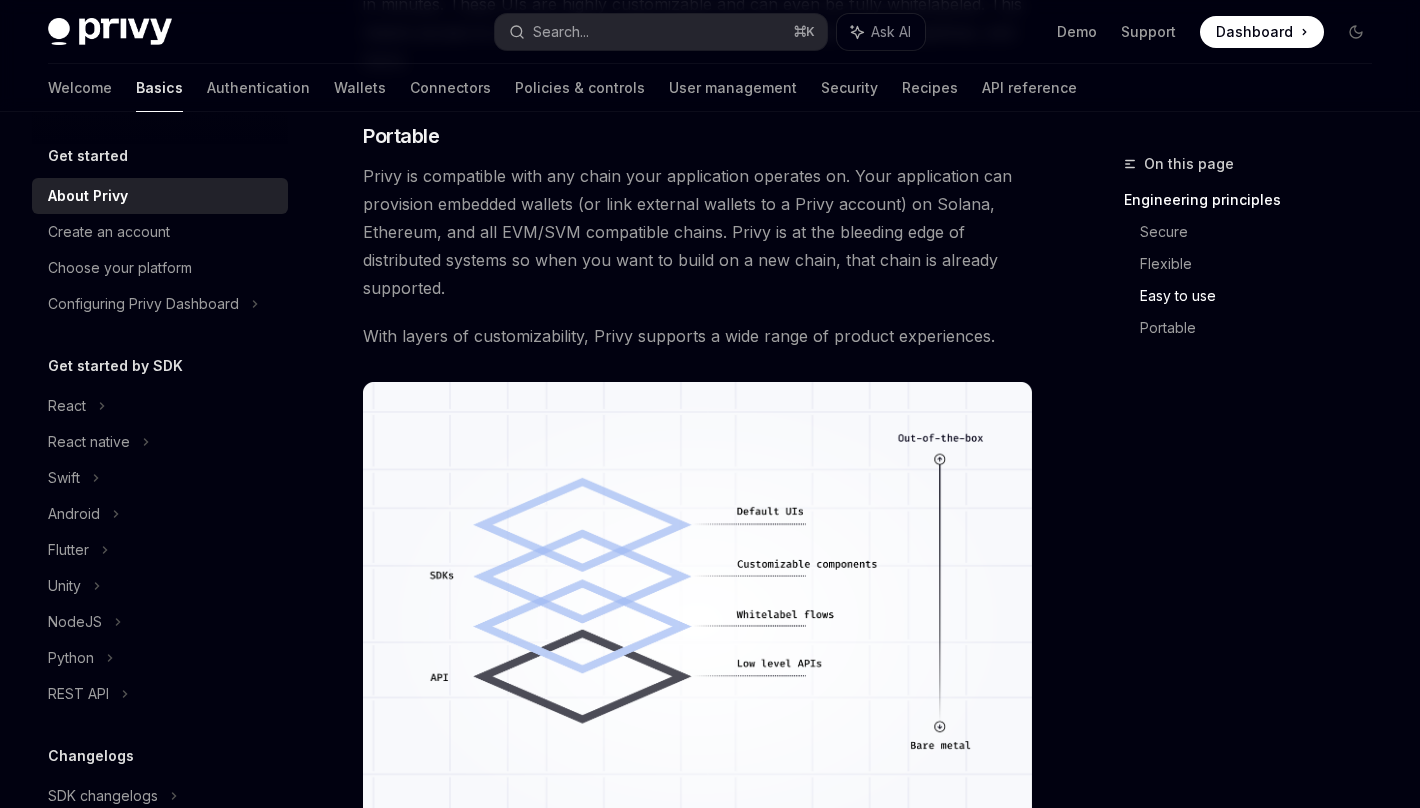 scroll, scrollTop: 1684, scrollLeft: 0, axis: vertical 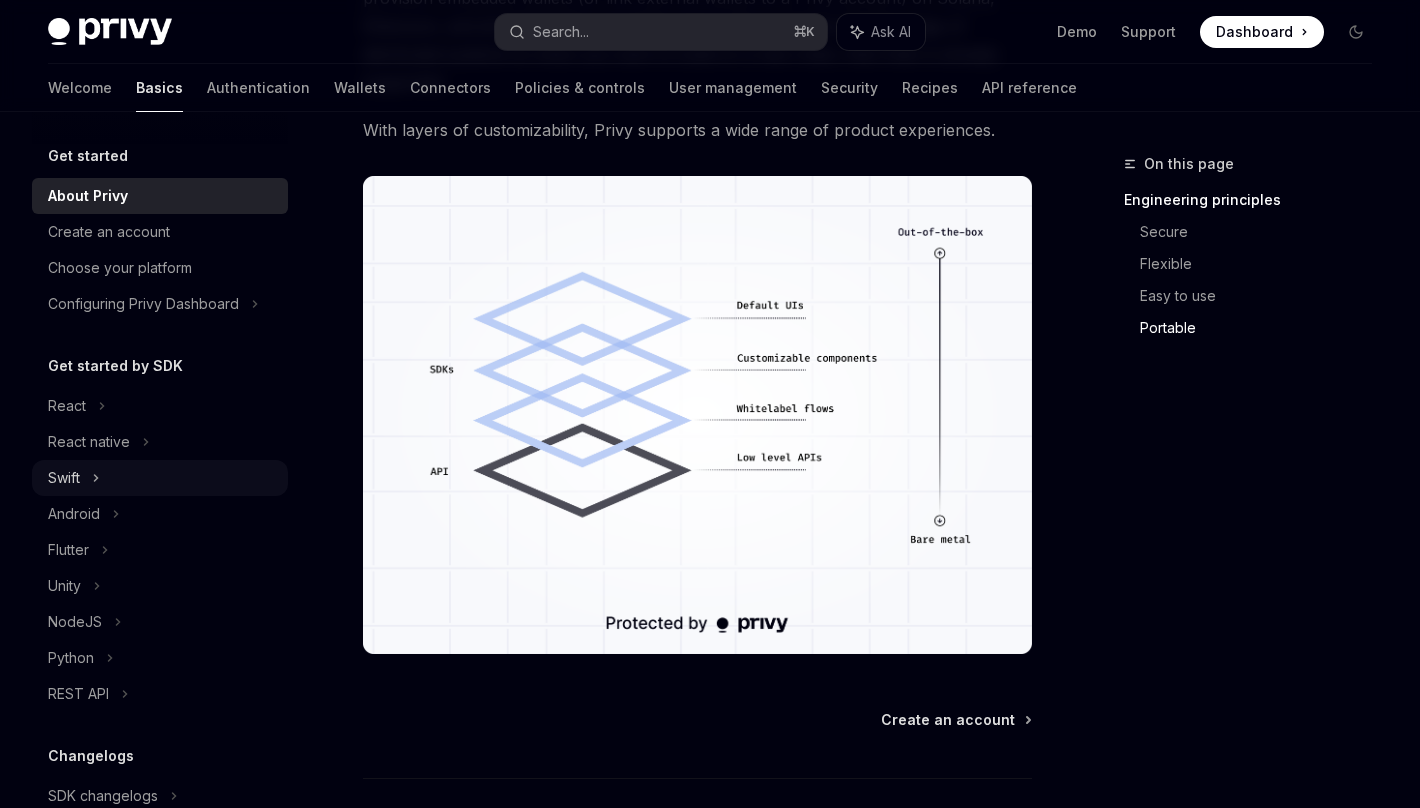 click on "Swift" at bounding box center (64, 478) 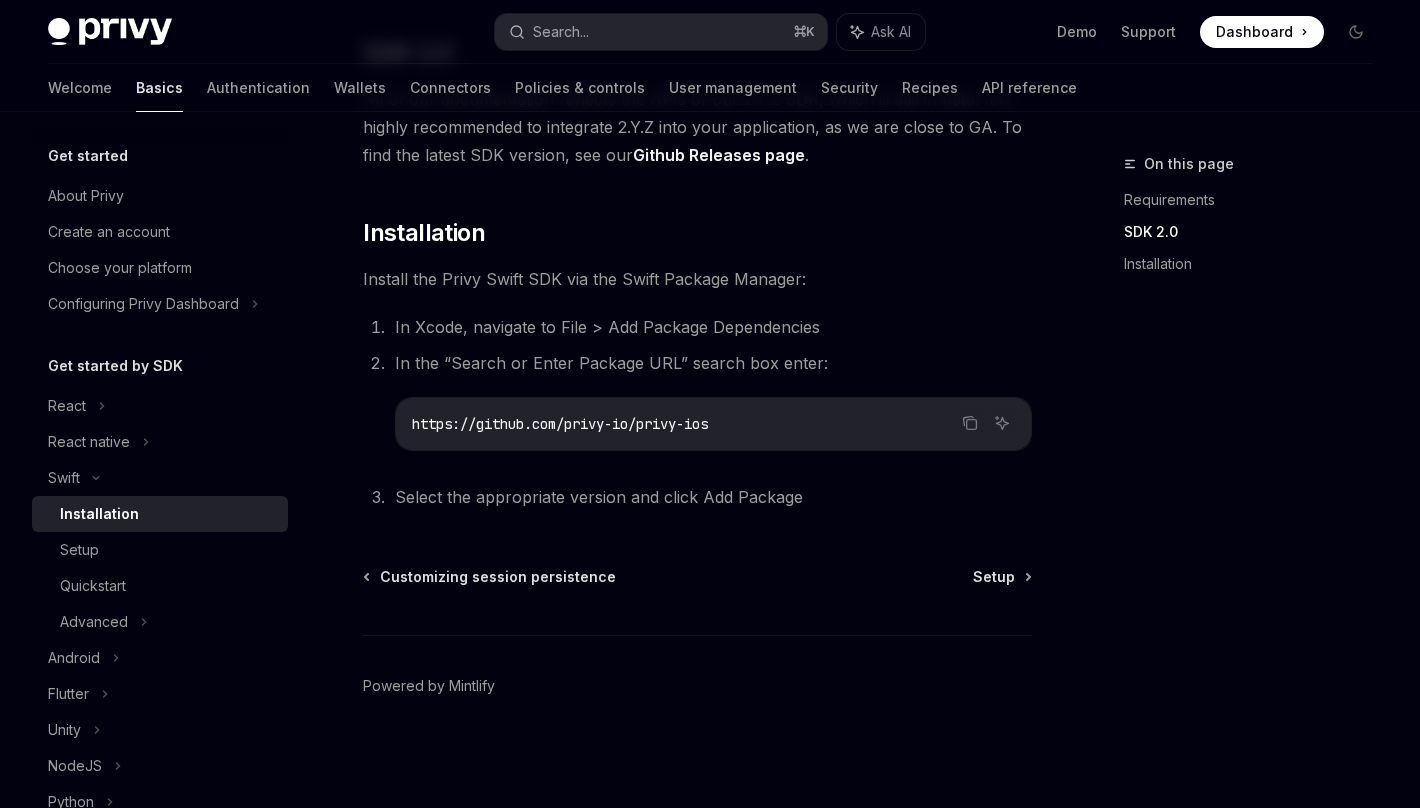scroll, scrollTop: 0, scrollLeft: 0, axis: both 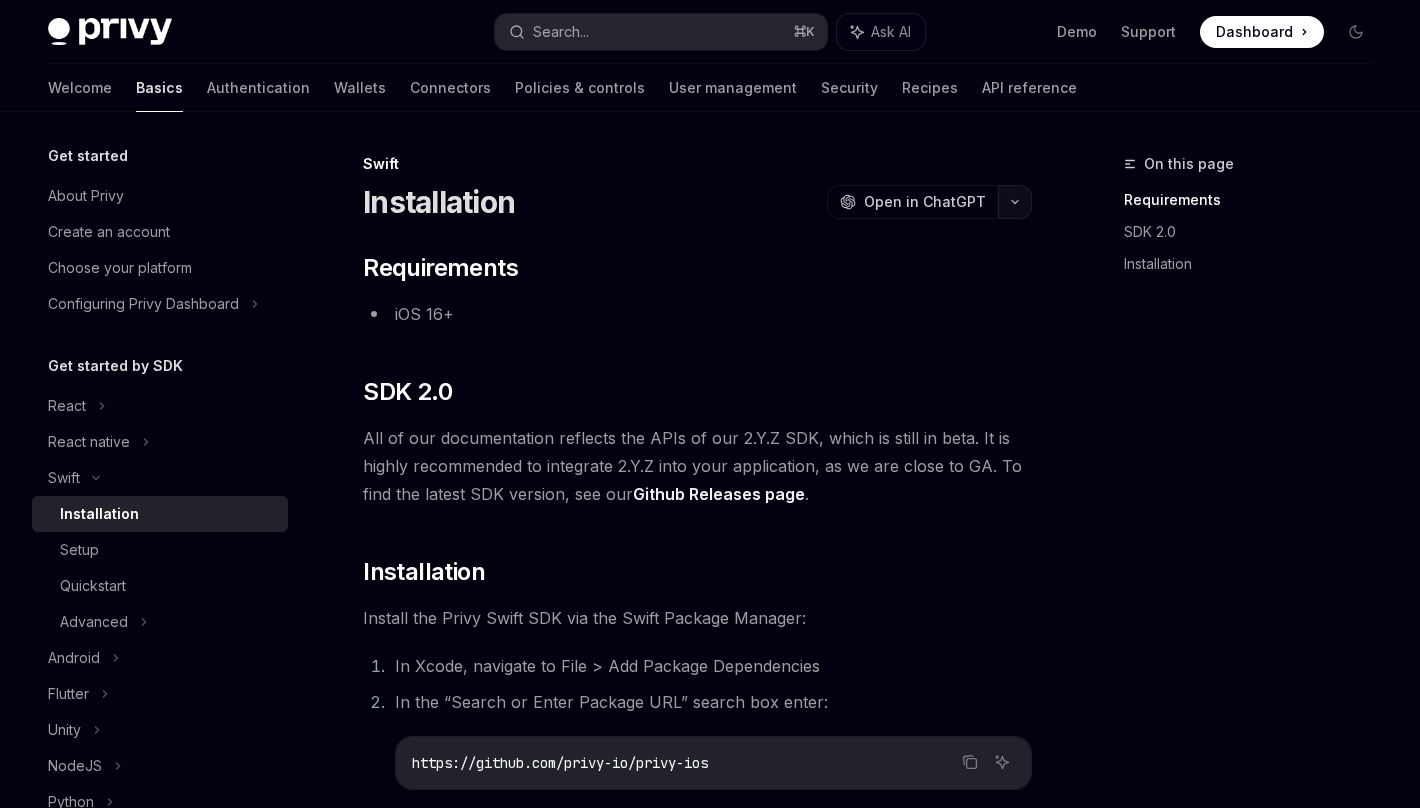 click 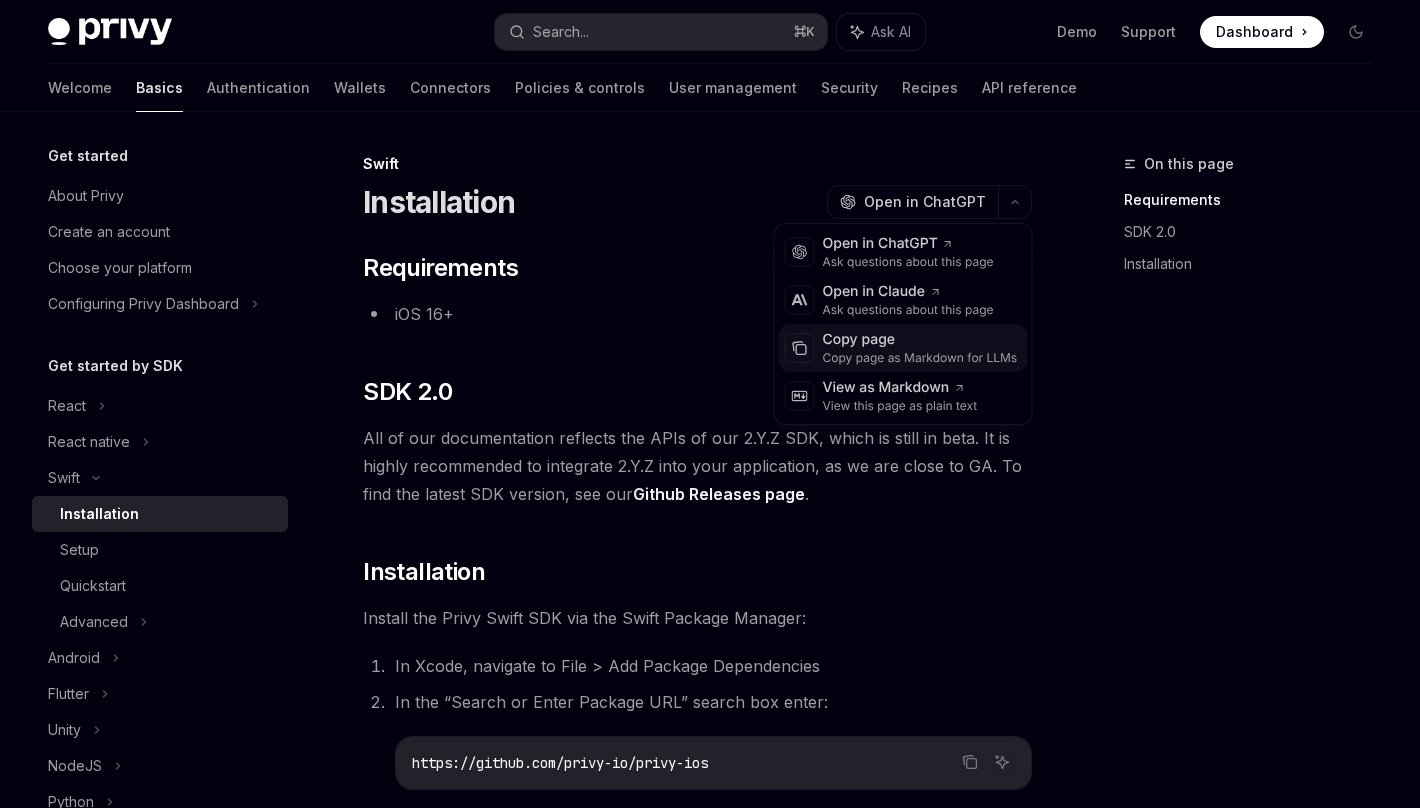 click on "Copy page" at bounding box center (920, 340) 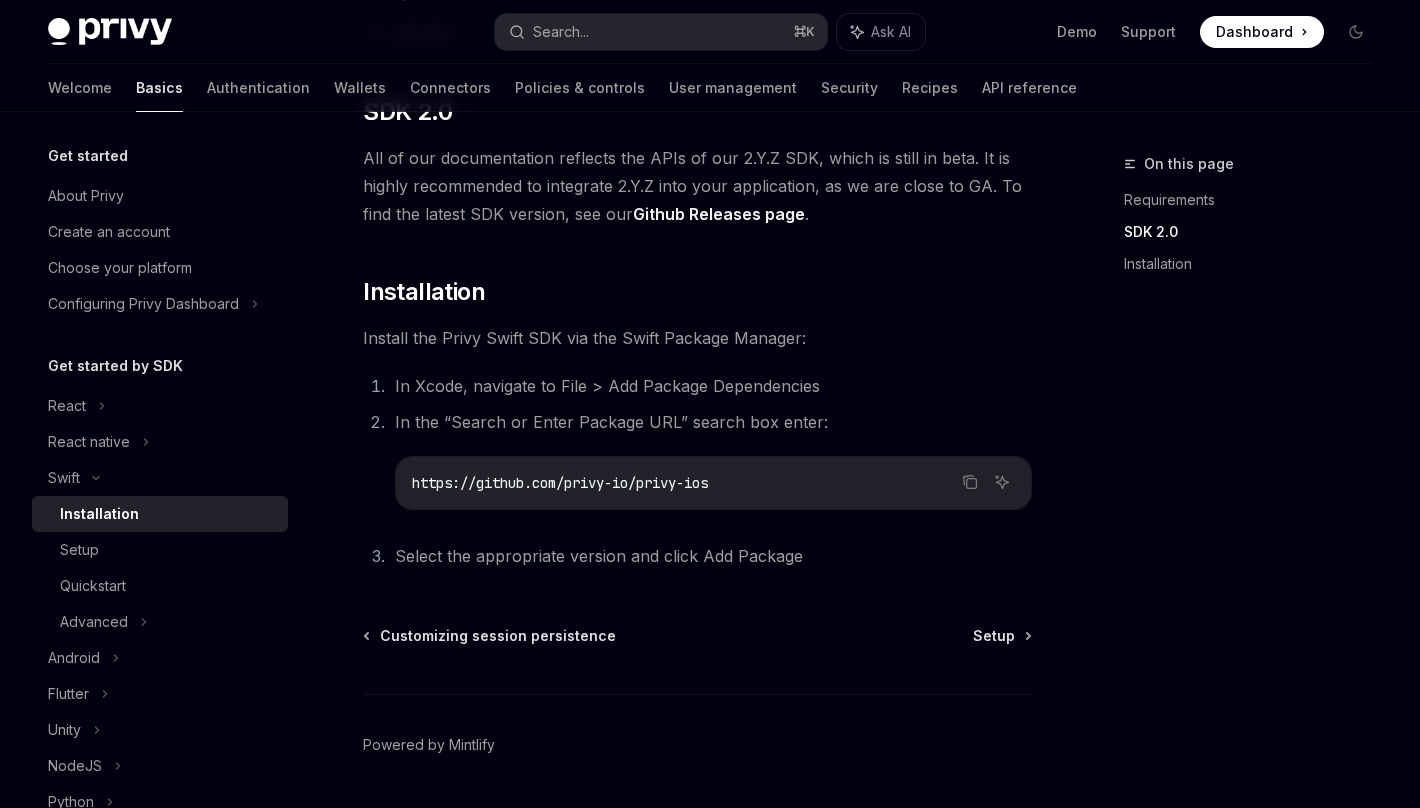 scroll, scrollTop: 339, scrollLeft: 0, axis: vertical 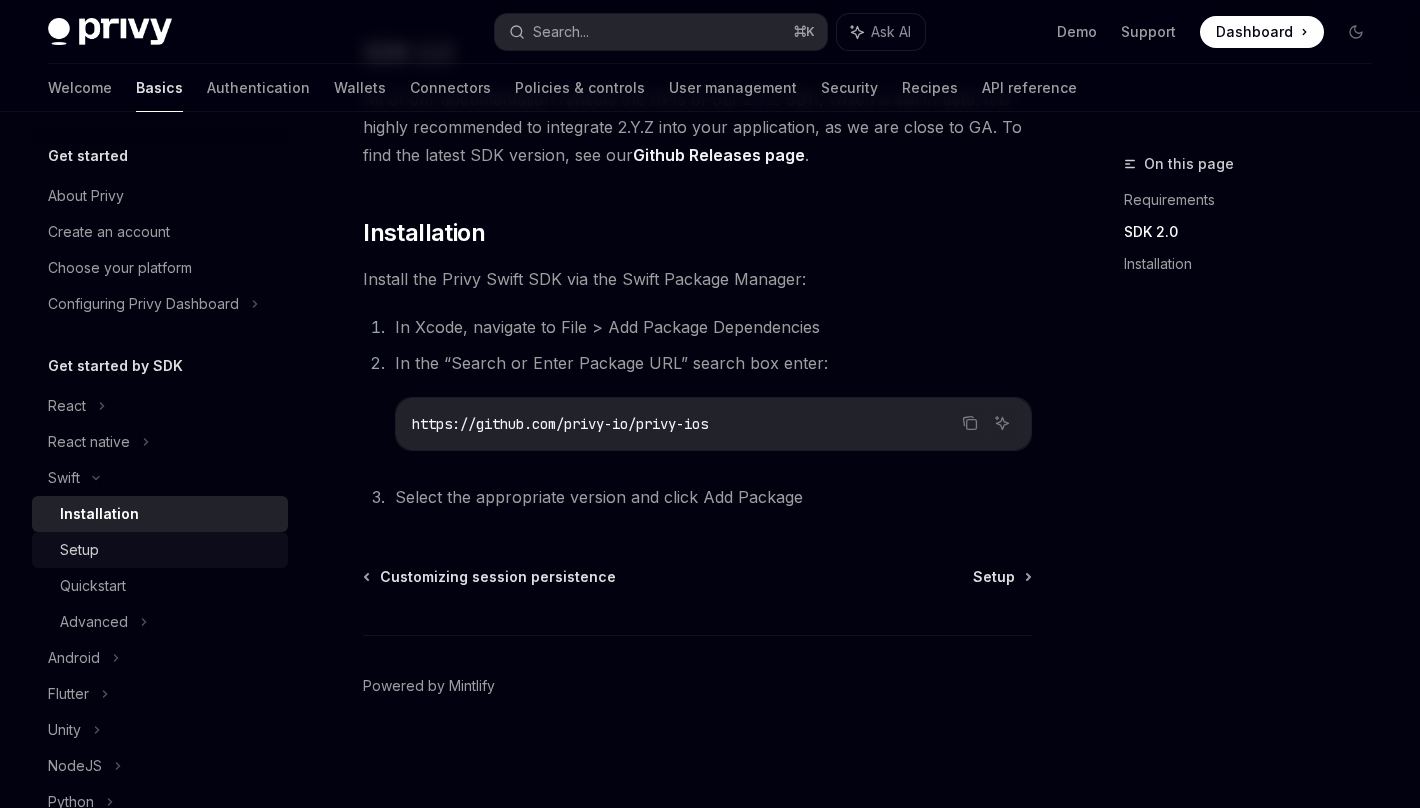 click on "Setup" at bounding box center (168, 550) 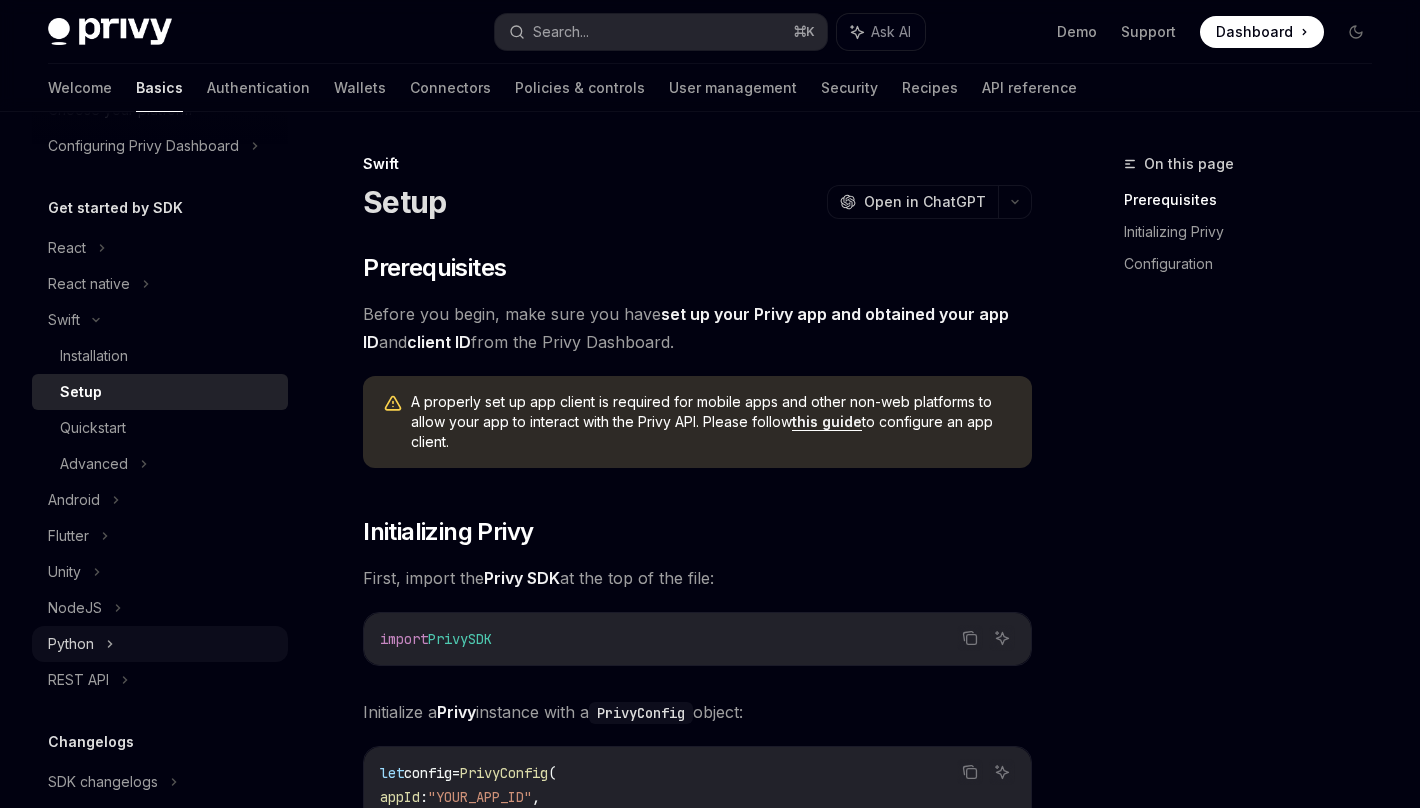 scroll, scrollTop: 0, scrollLeft: 0, axis: both 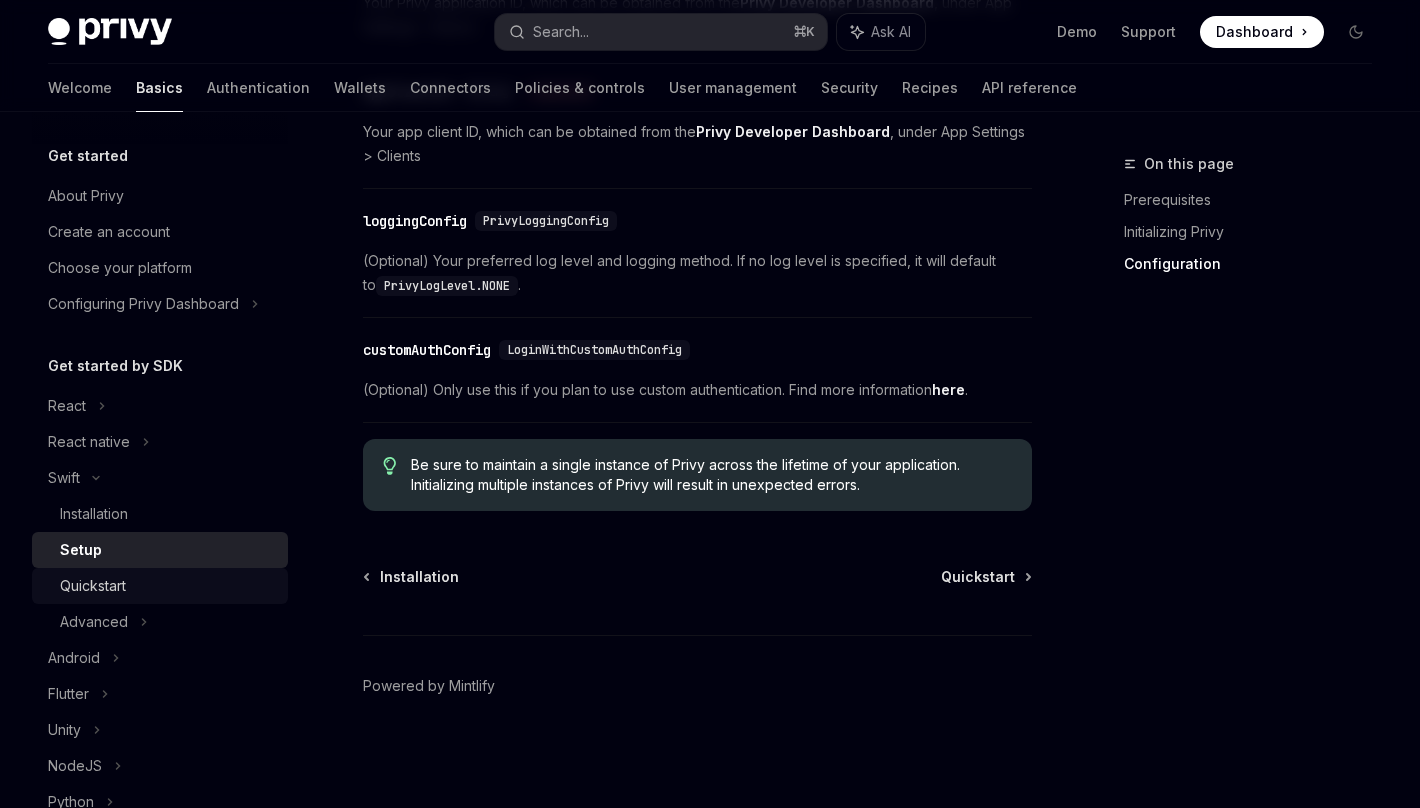 click on "Quickstart" at bounding box center [168, 586] 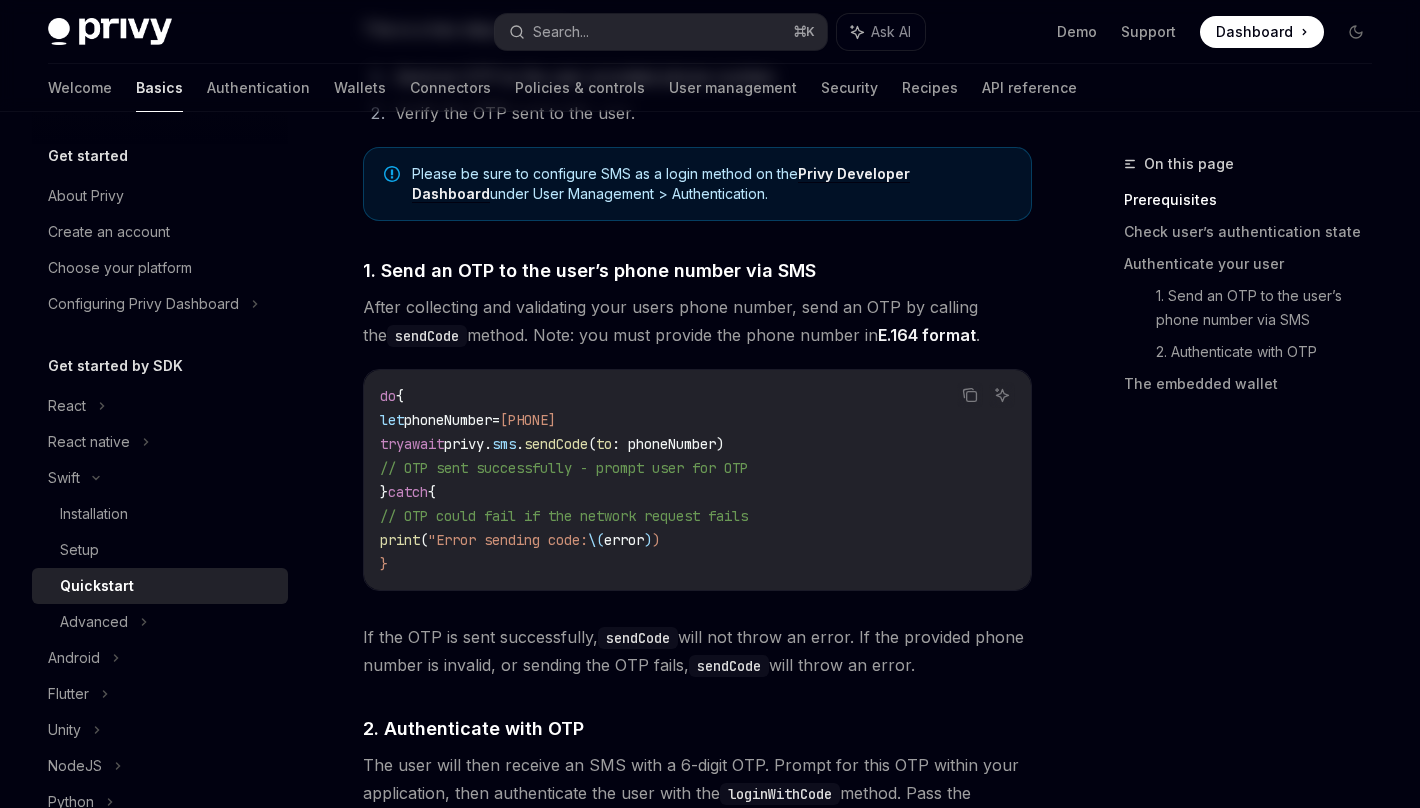 scroll, scrollTop: 0, scrollLeft: 0, axis: both 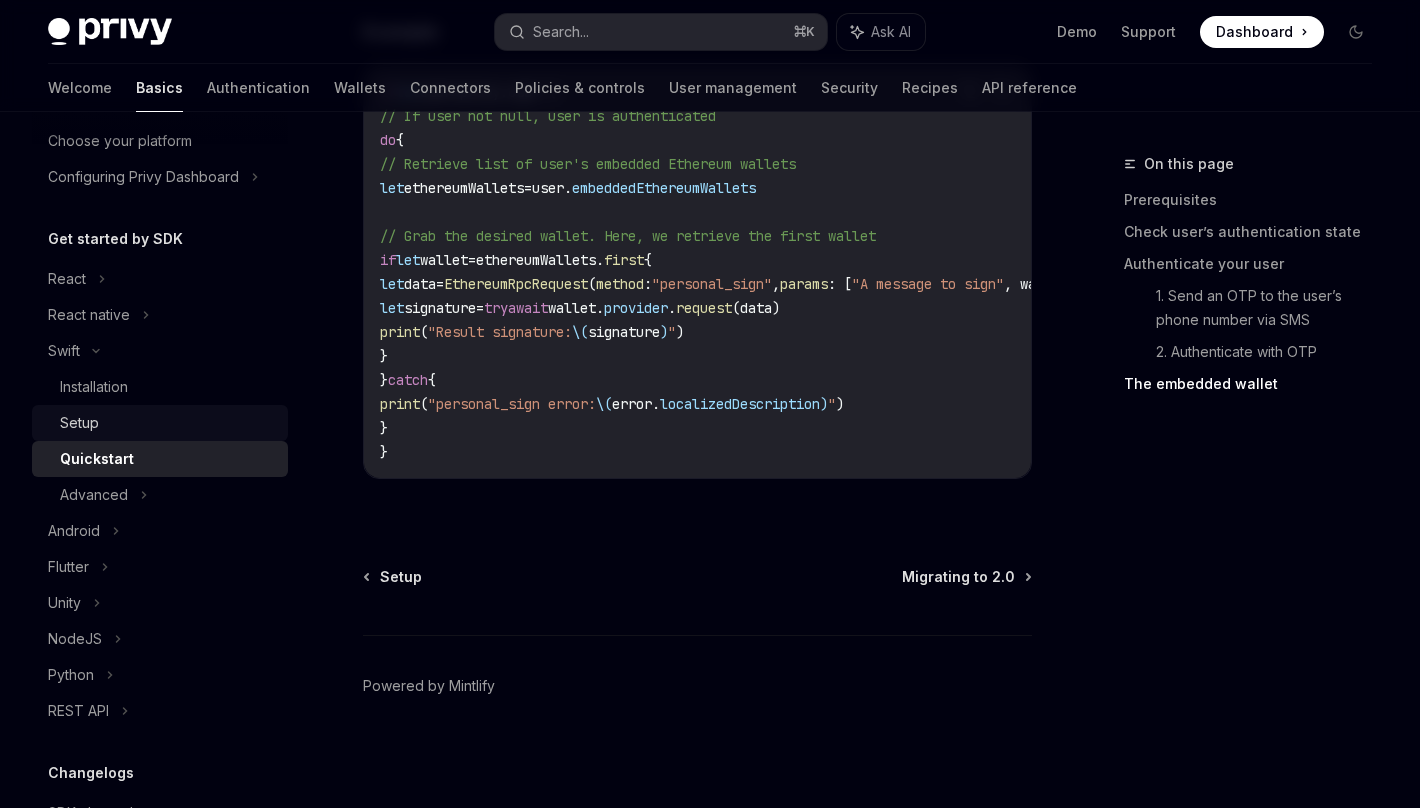 click on "Setup" at bounding box center [168, 423] 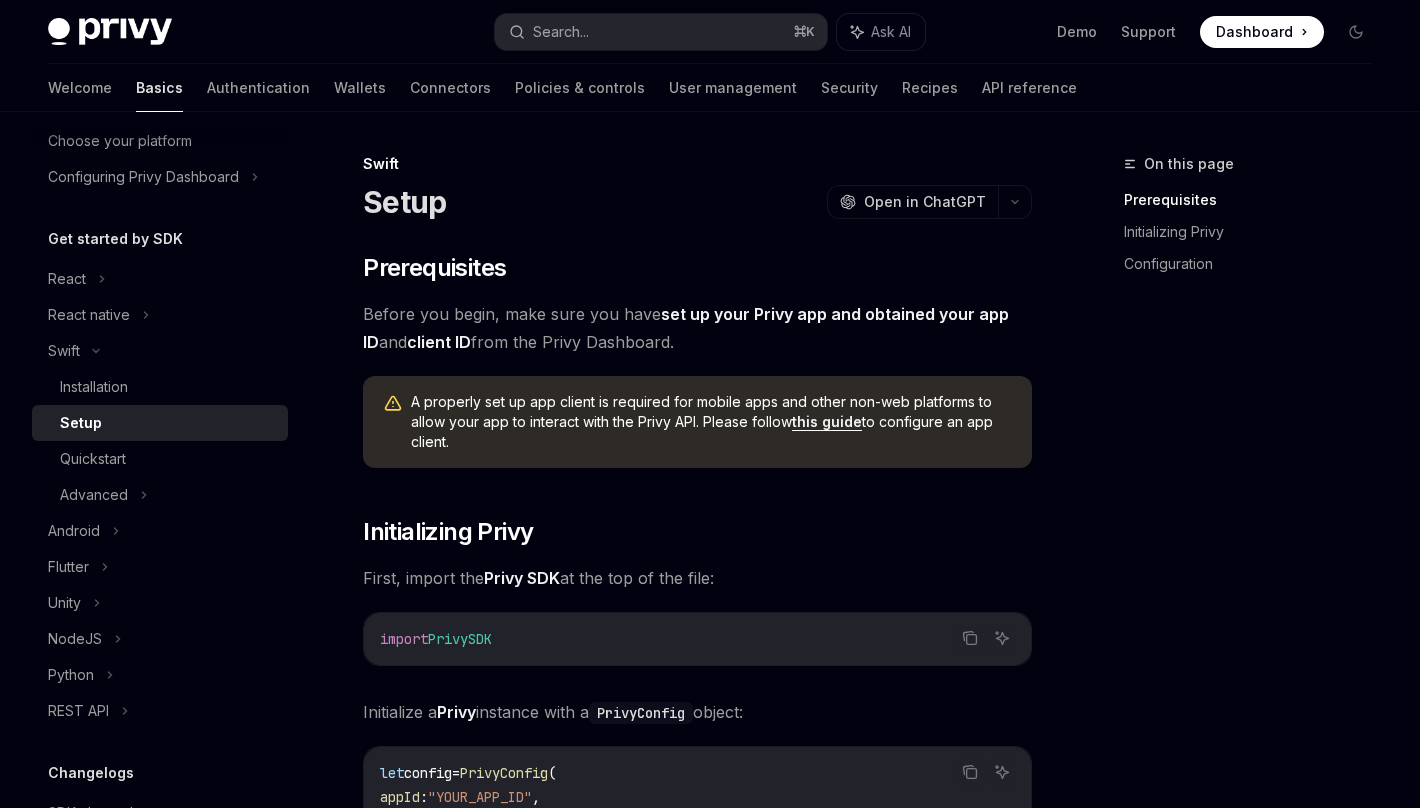 click on "Setup" at bounding box center (168, 423) 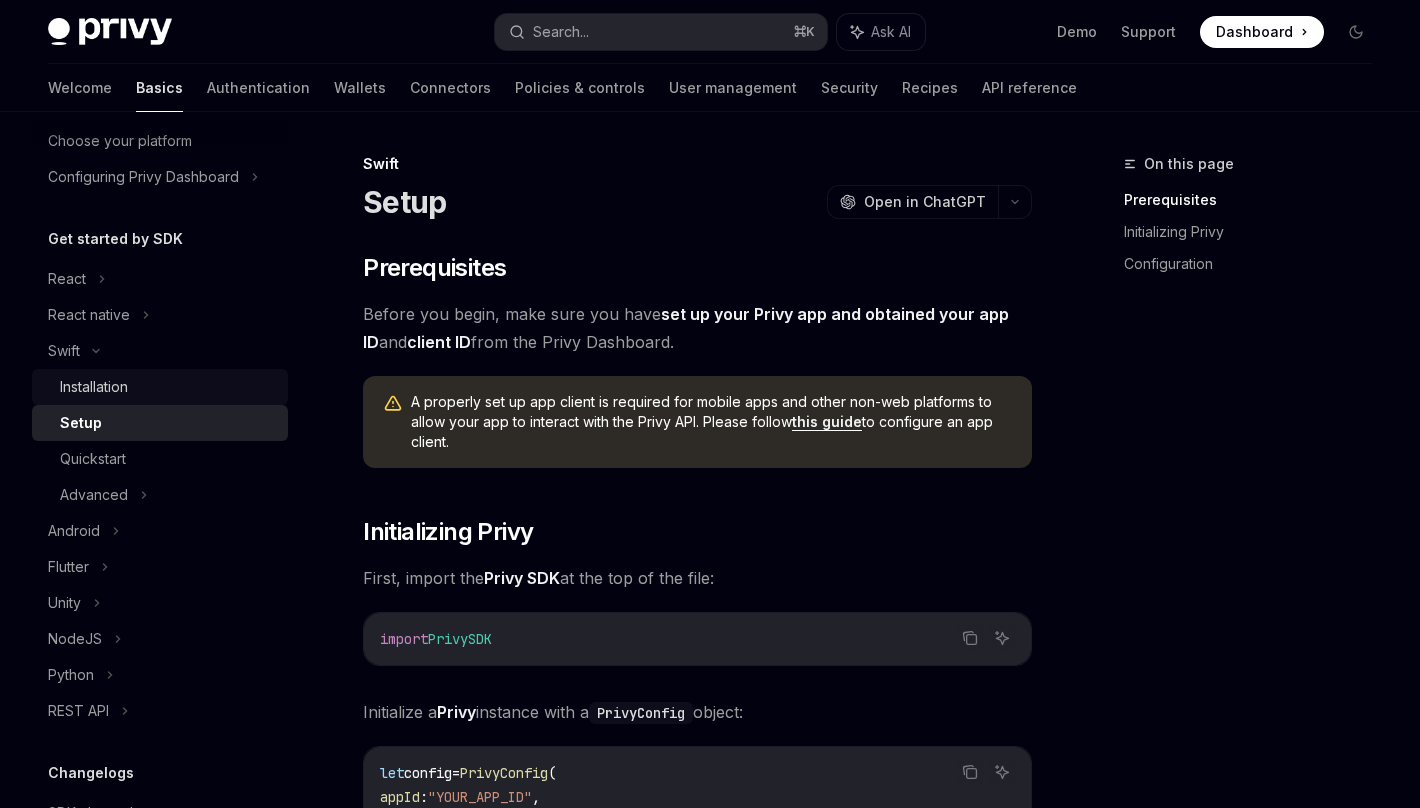 click on "Installation" at bounding box center [168, 387] 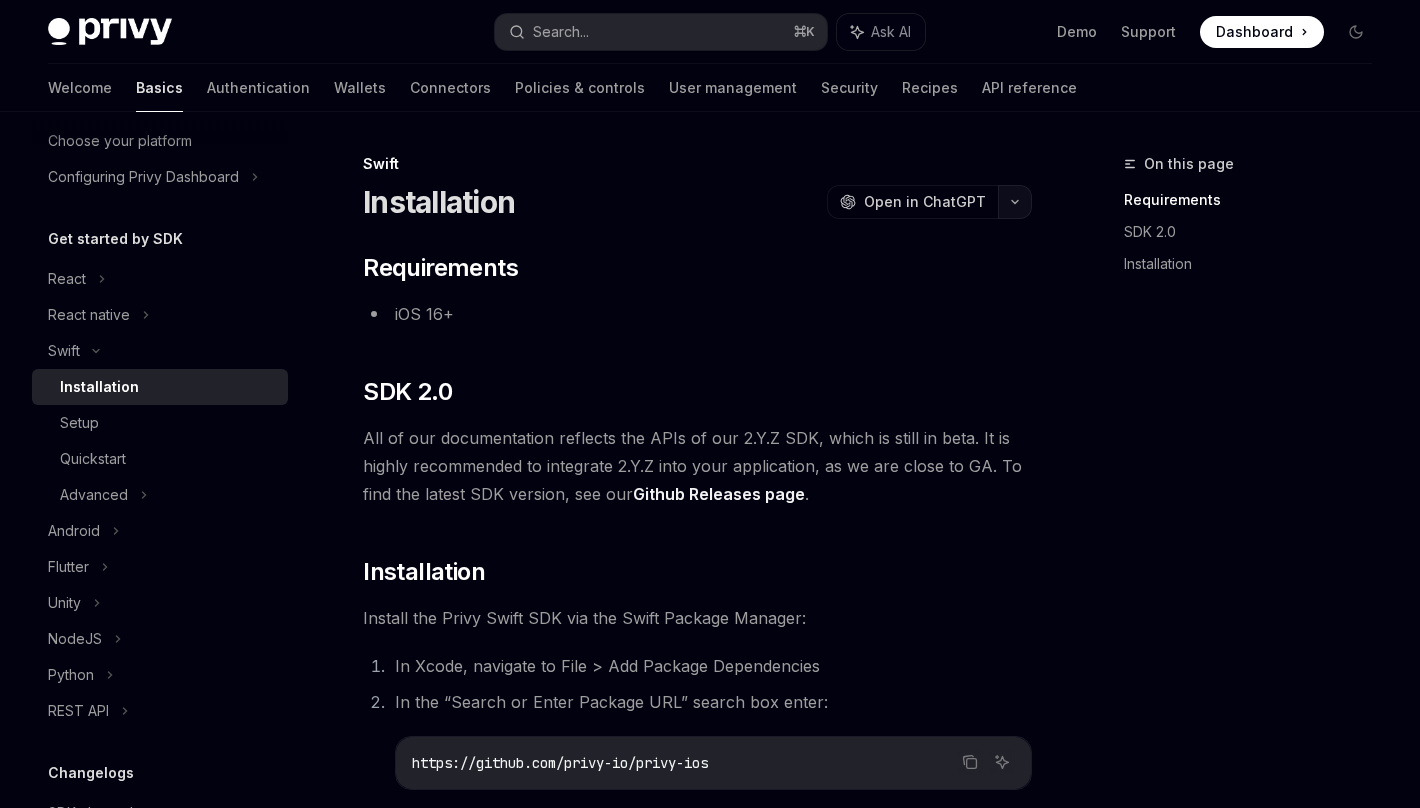 click at bounding box center (1015, 202) 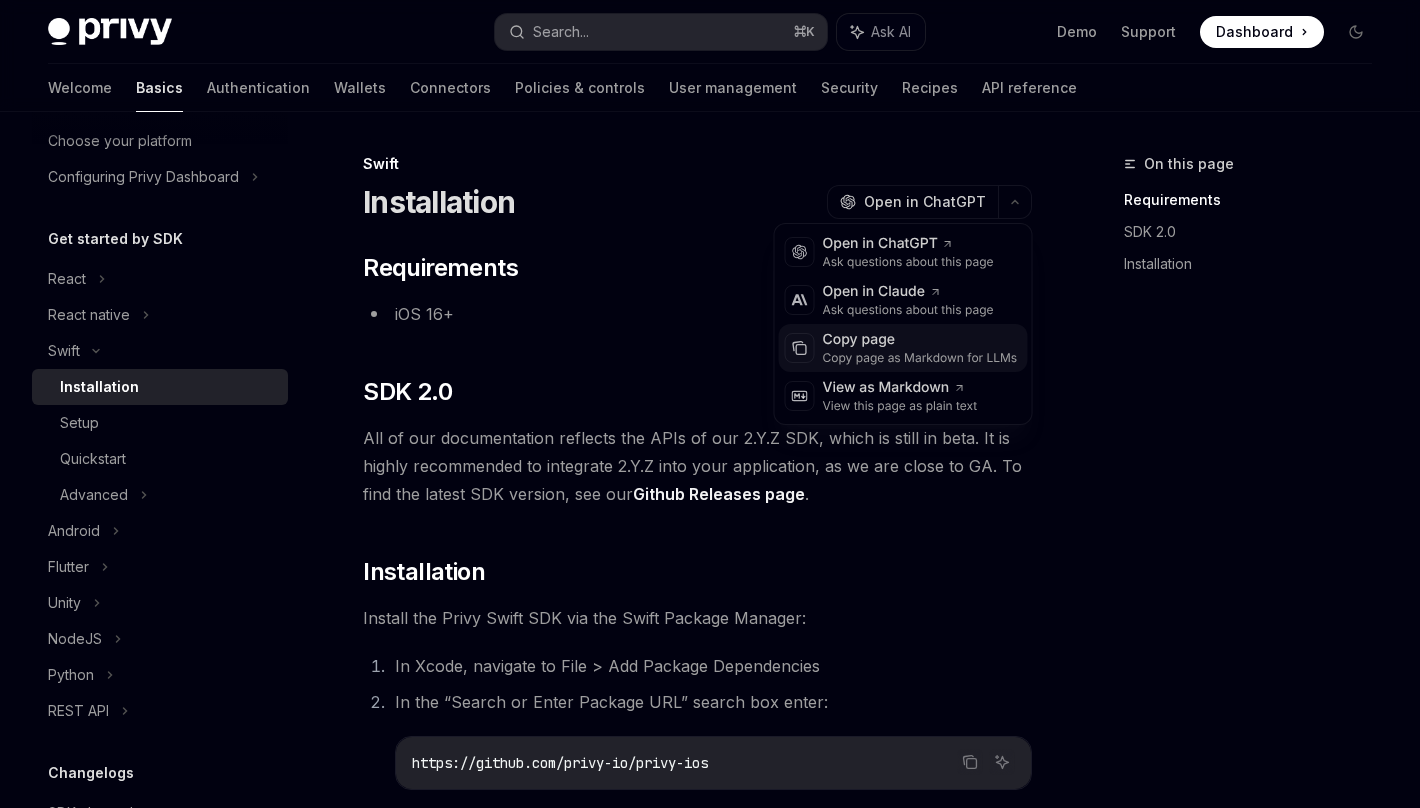 click on "Copy page" at bounding box center [920, 340] 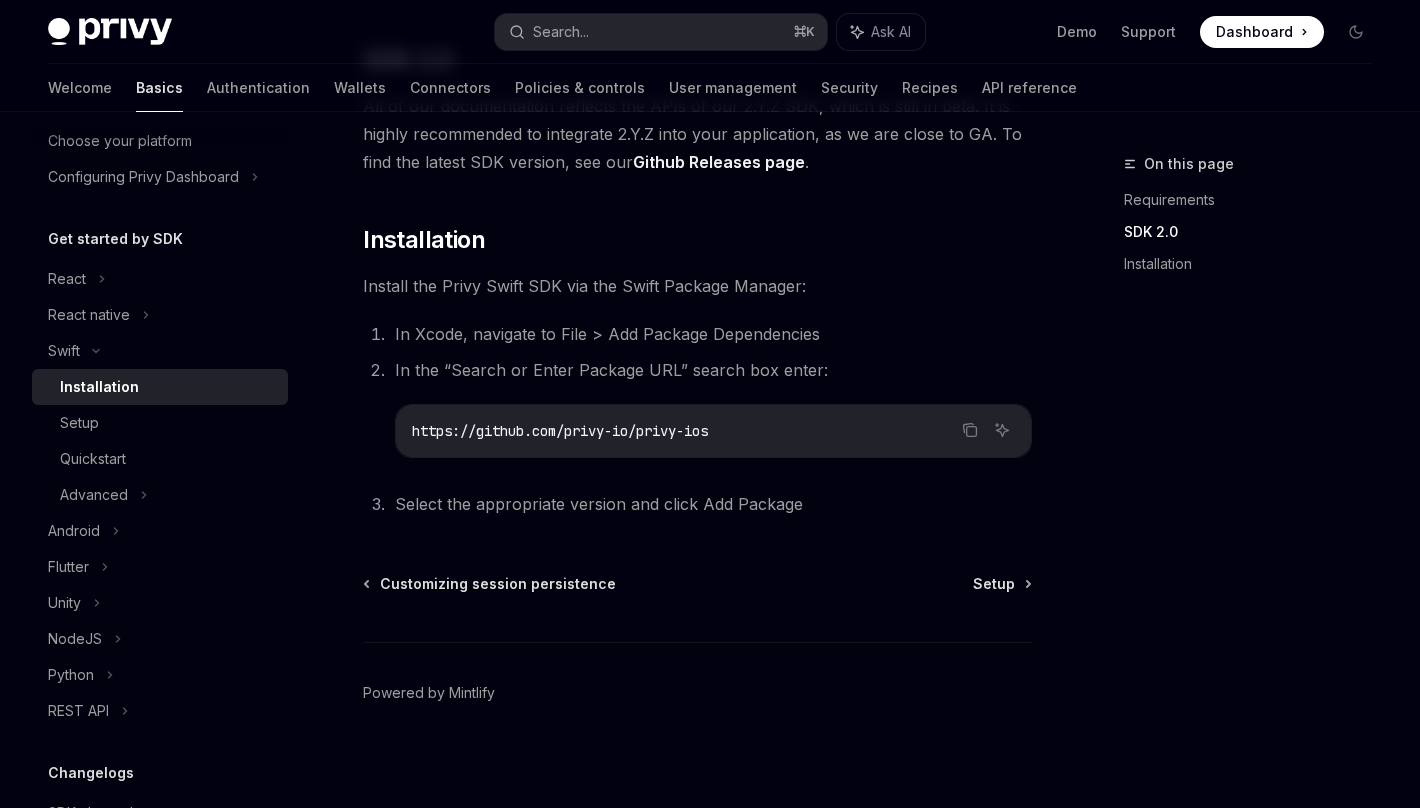 scroll, scrollTop: 339, scrollLeft: 0, axis: vertical 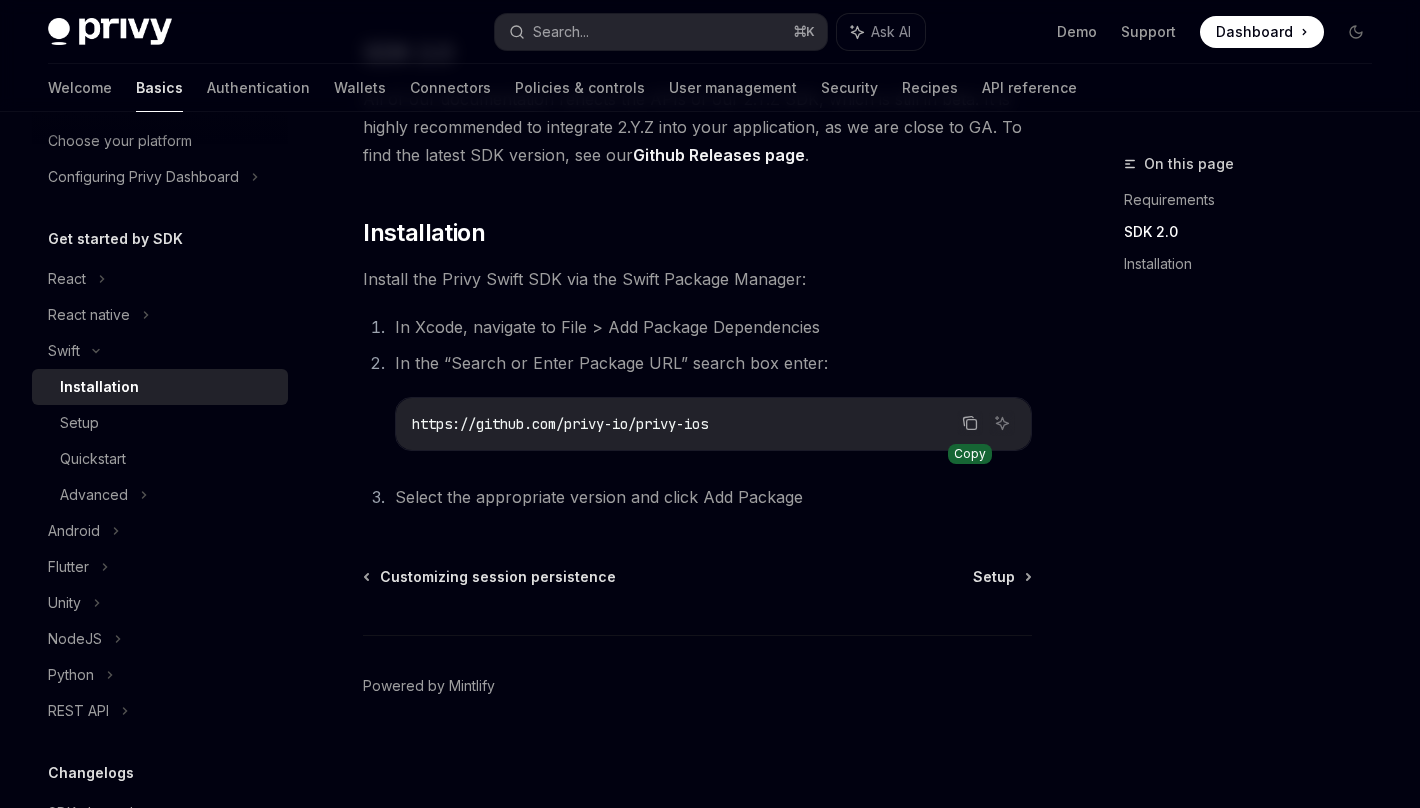 click 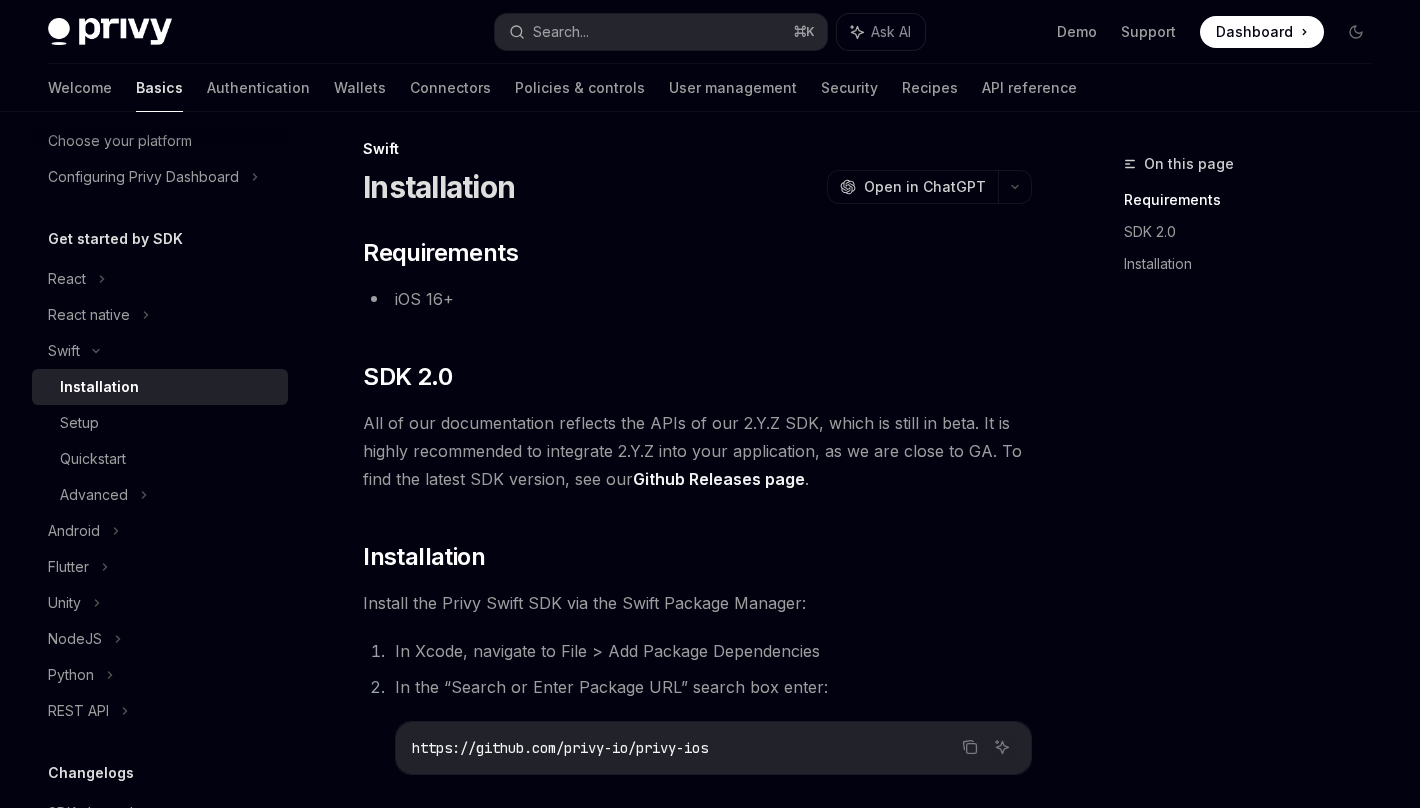 scroll, scrollTop: 0, scrollLeft: 0, axis: both 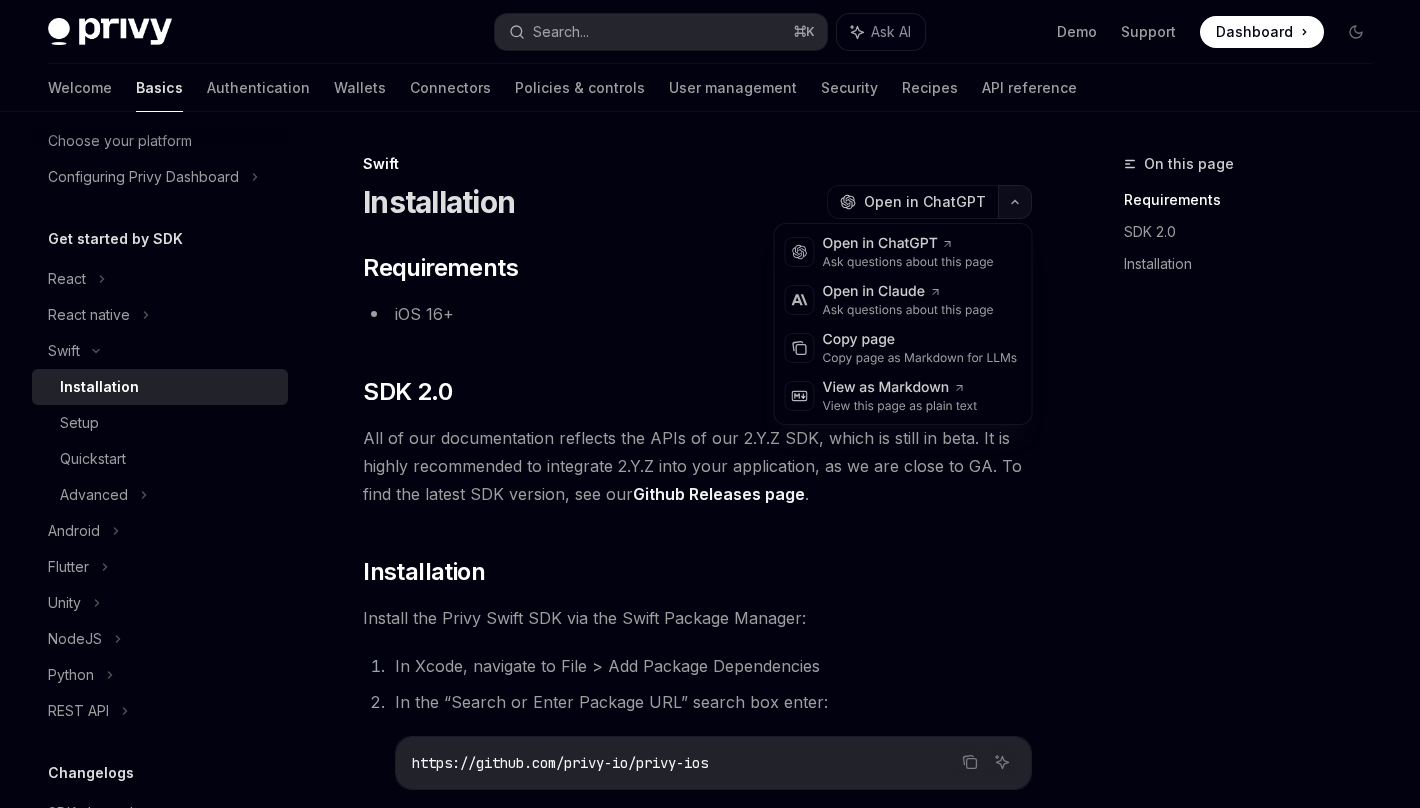 click at bounding box center [1015, 202] 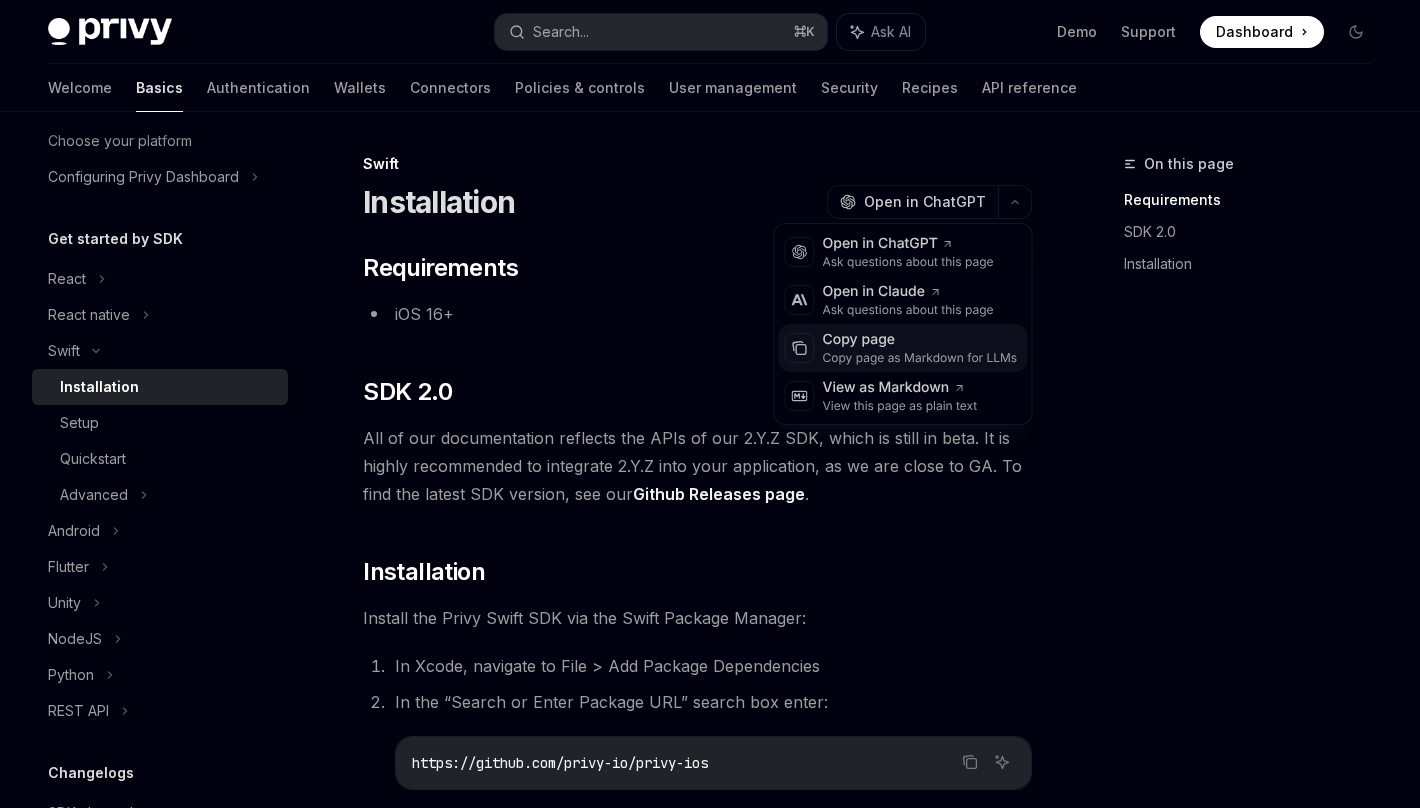 click on "Copy page as Markdown for LLMs" at bounding box center (920, 358) 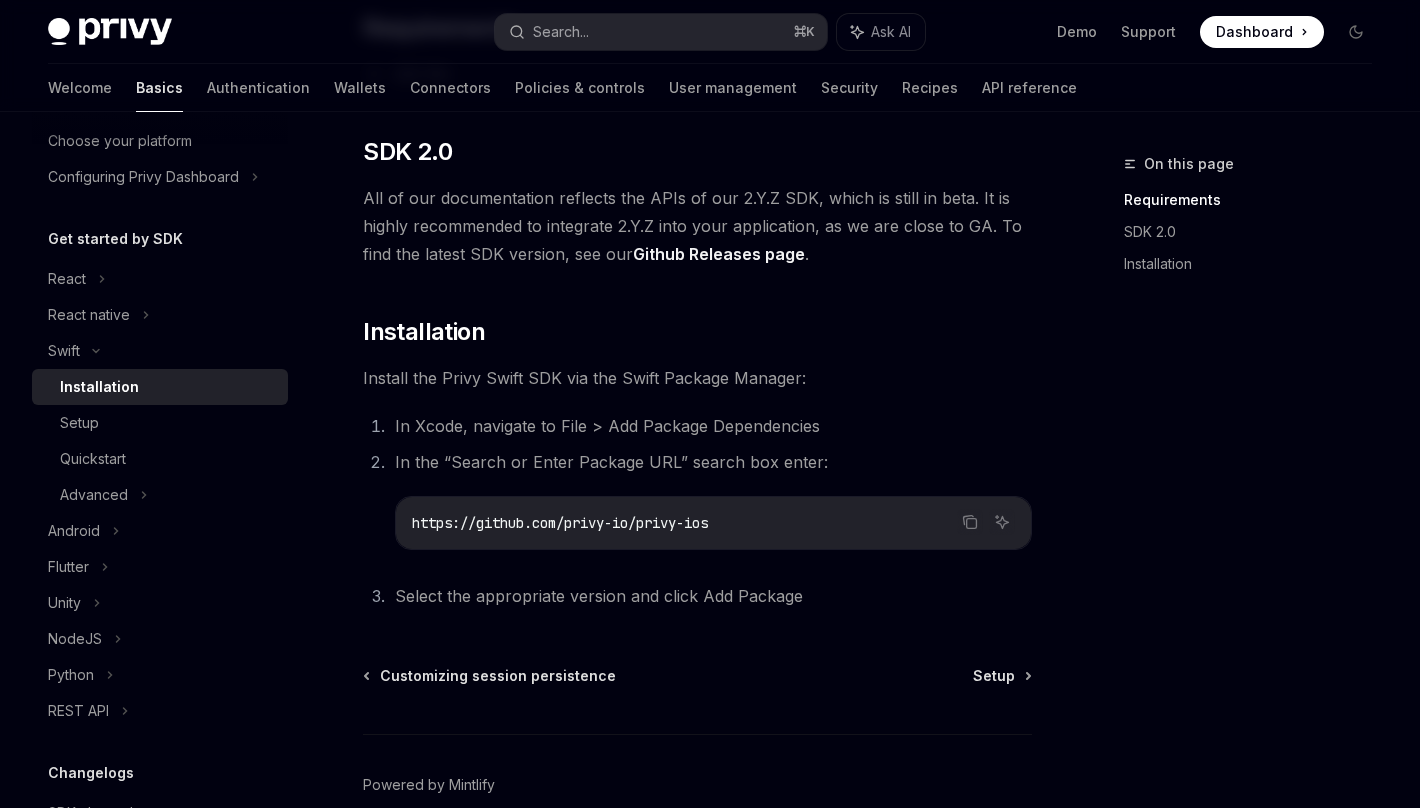 scroll, scrollTop: 242, scrollLeft: 0, axis: vertical 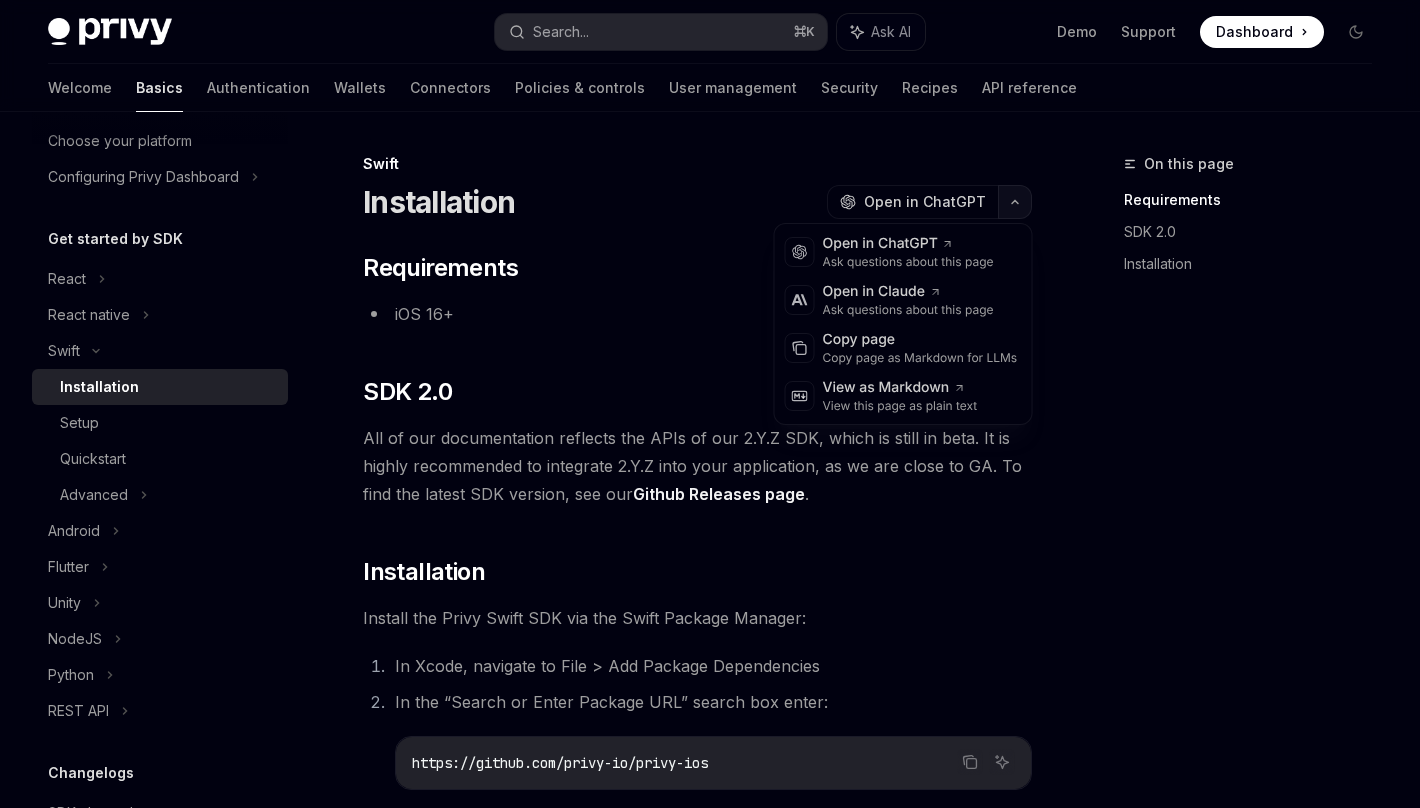 click at bounding box center (1015, 202) 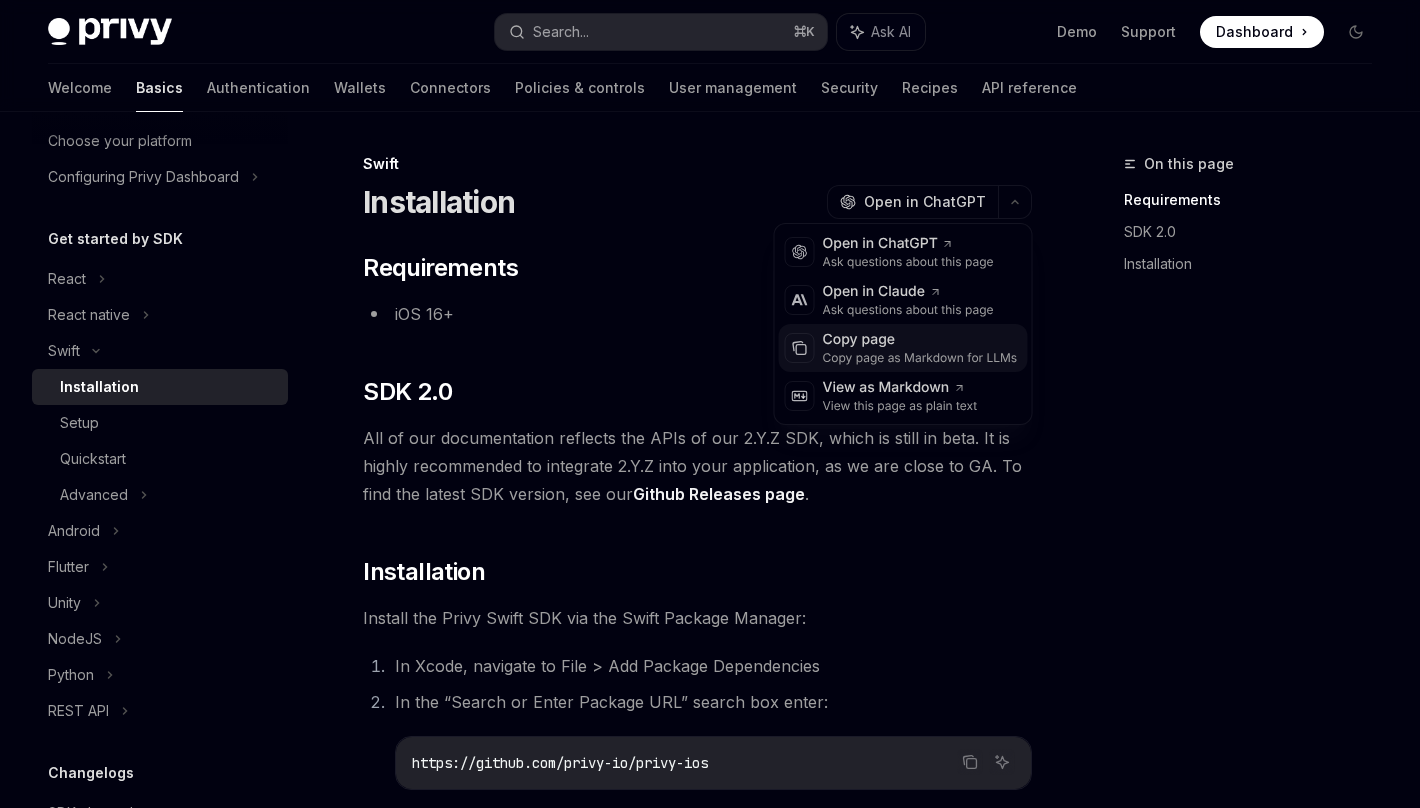 click on "Copy page" at bounding box center [920, 340] 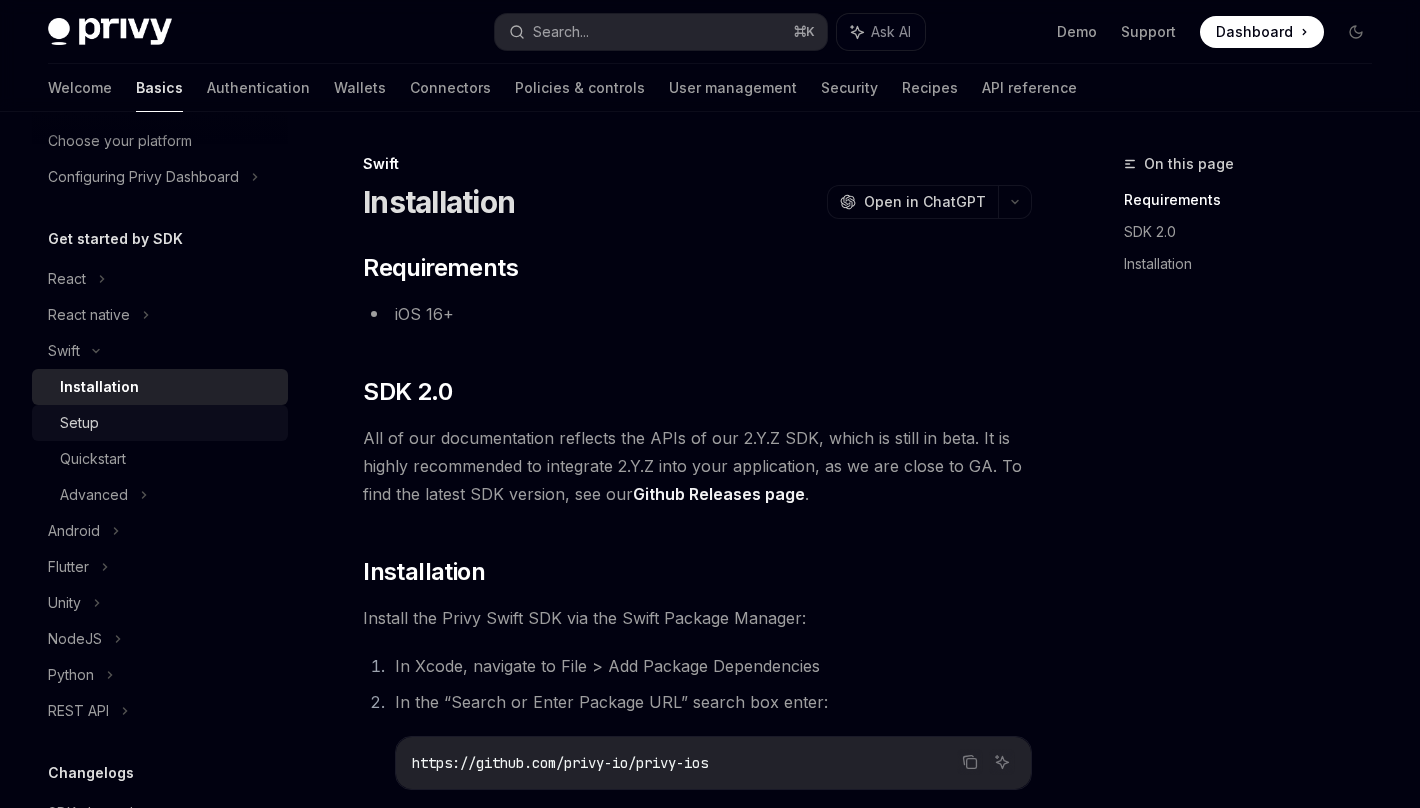 click on "Setup" at bounding box center [168, 423] 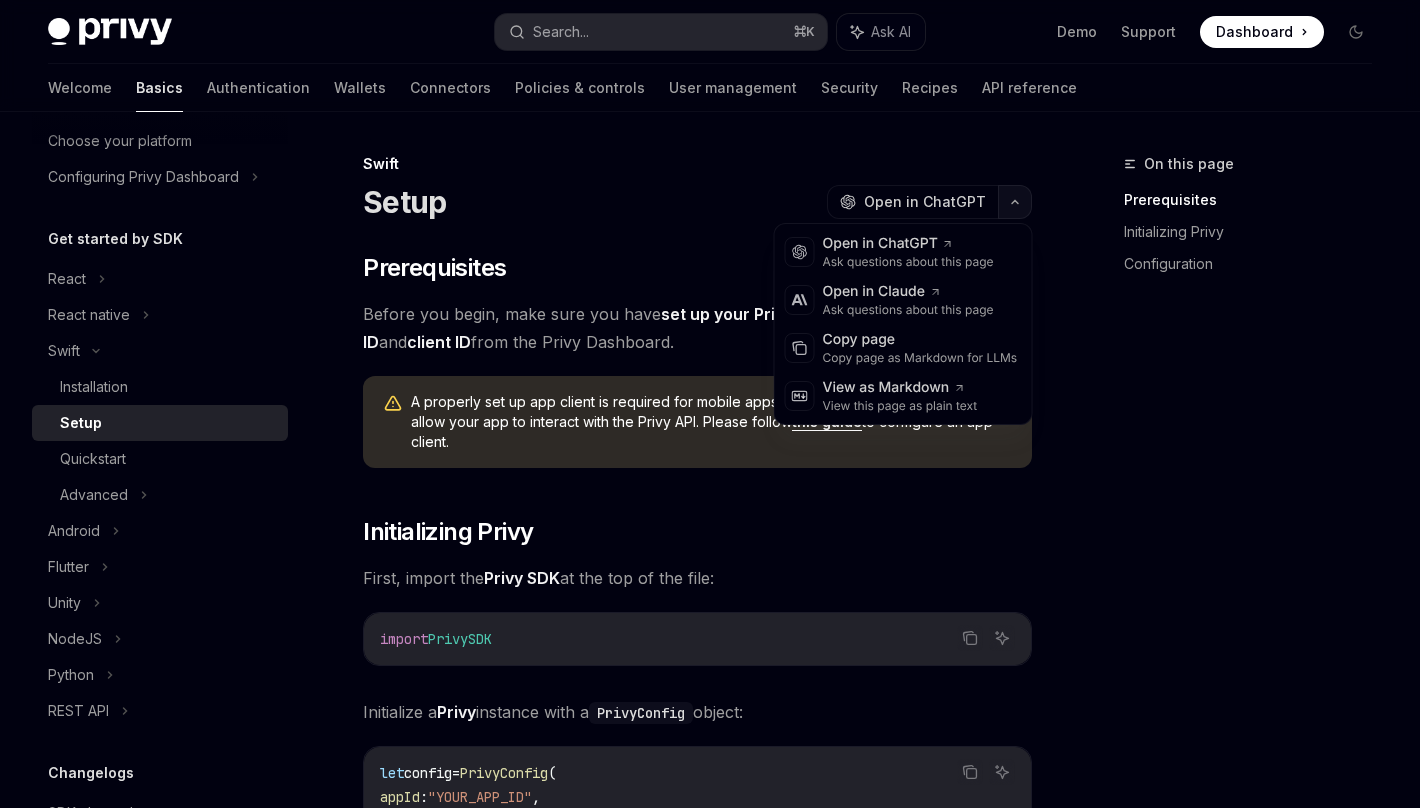click 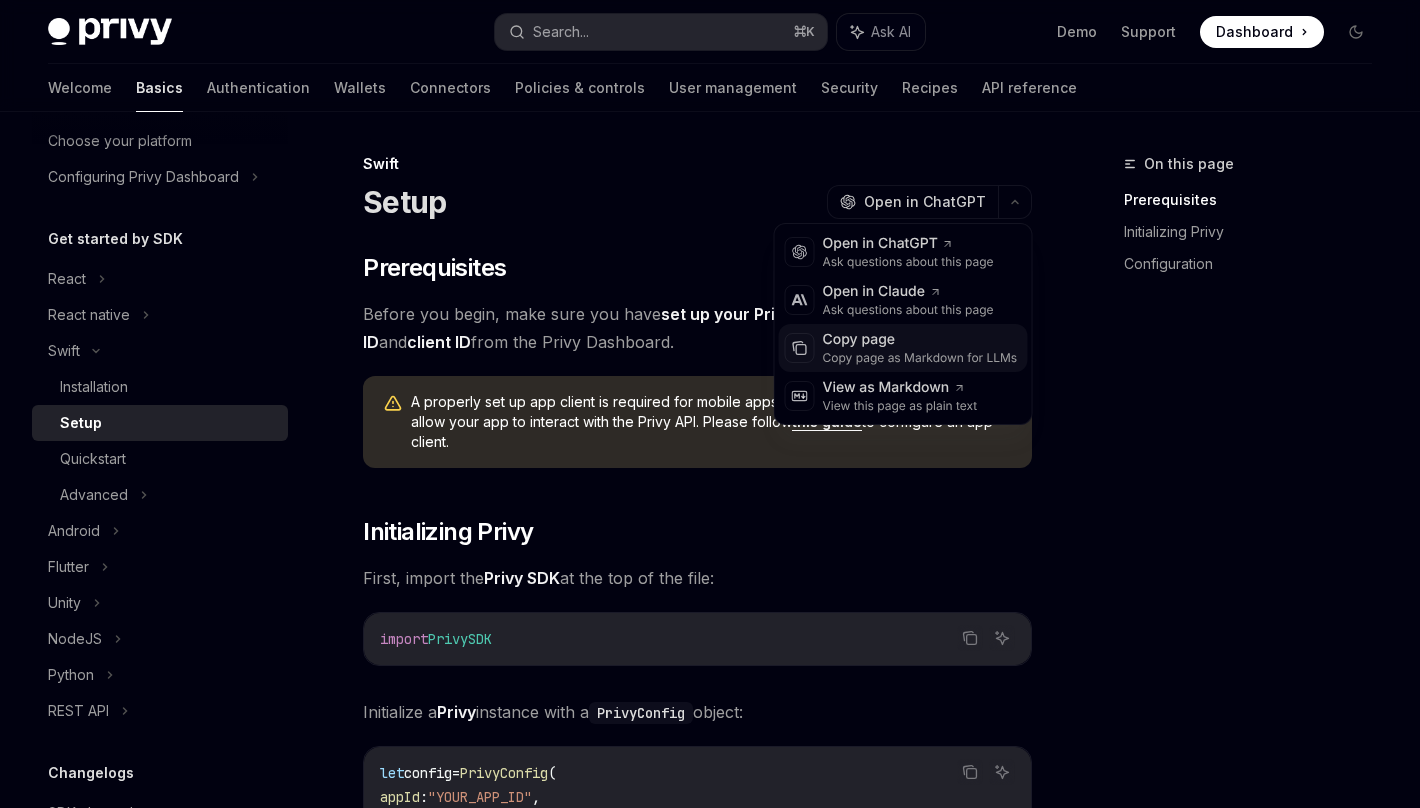 click on "Copy page" at bounding box center (920, 340) 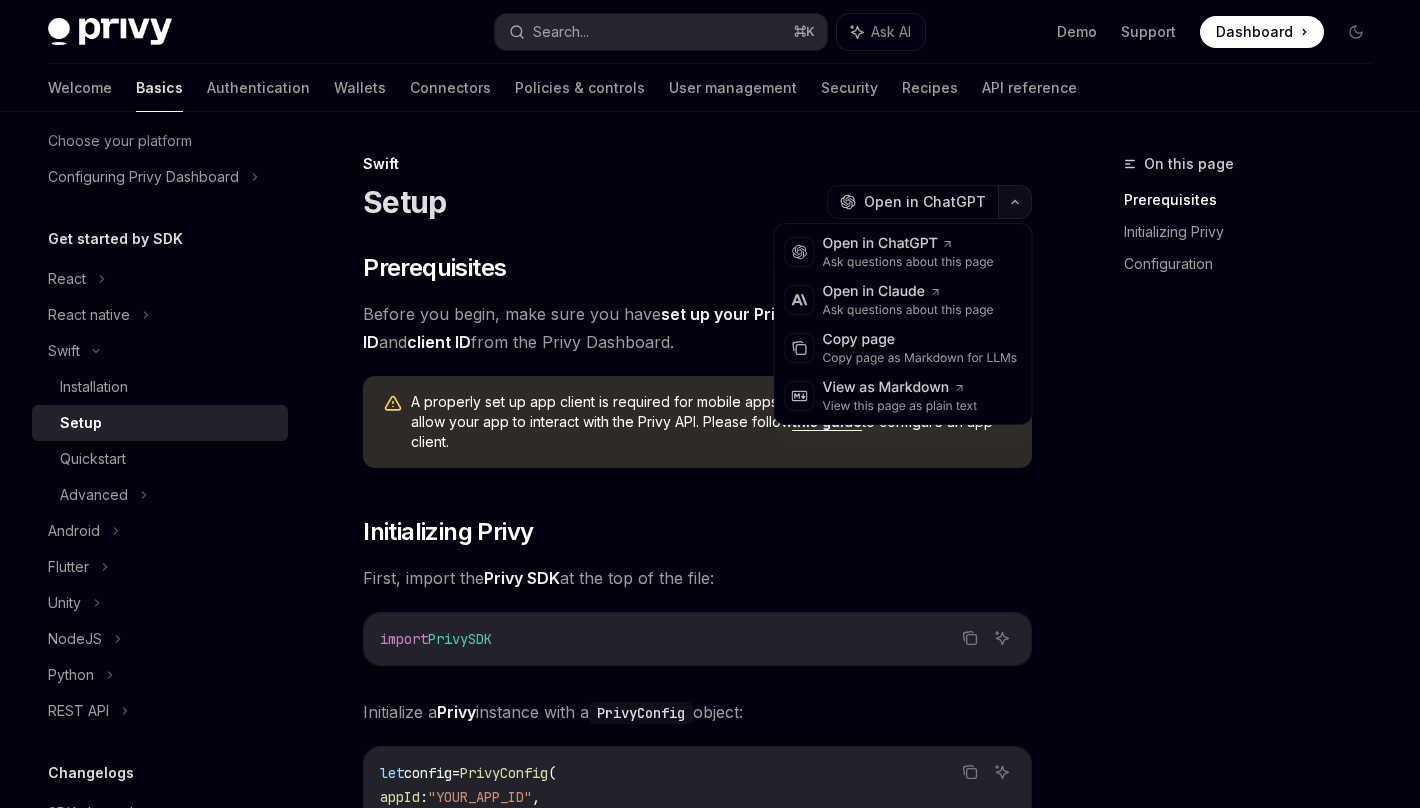 click 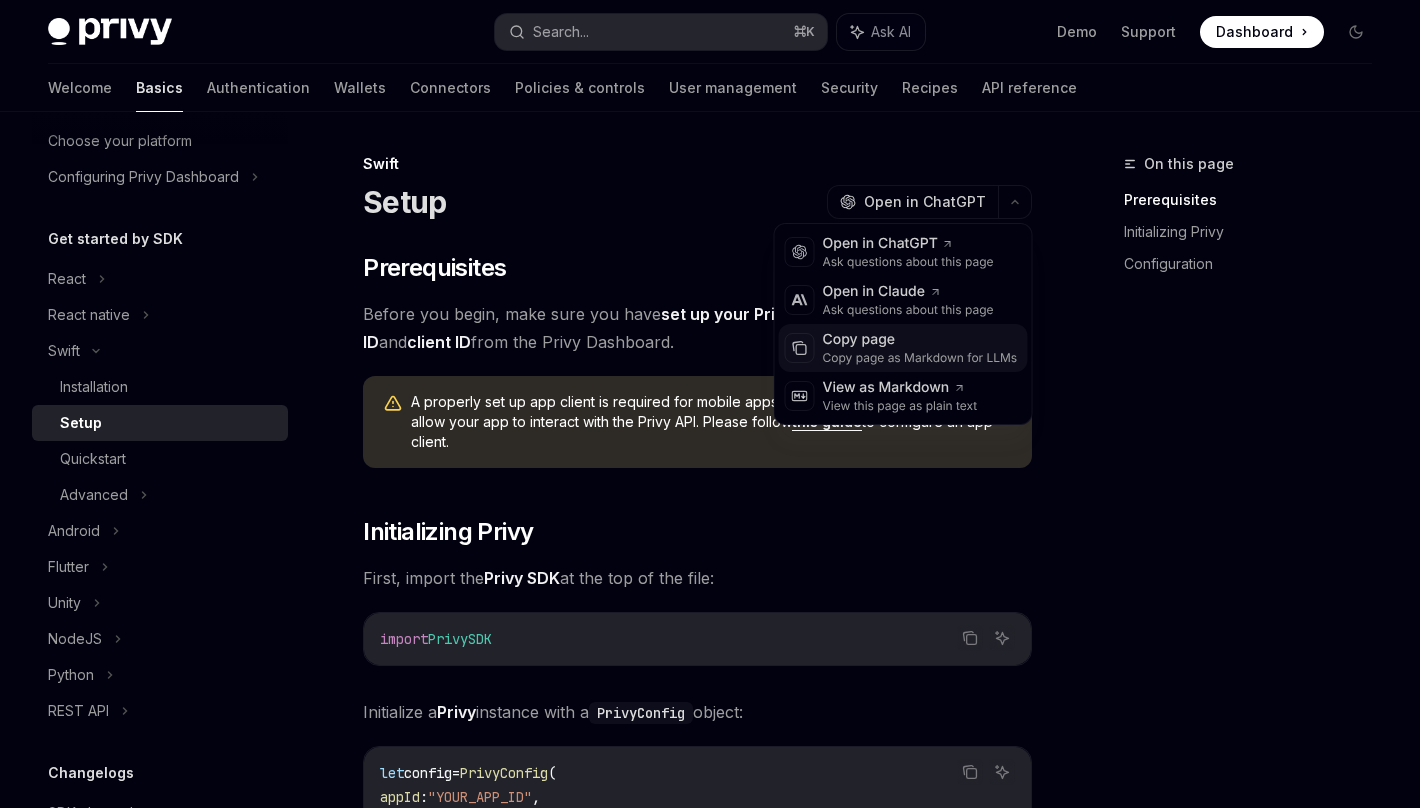 click on "Copy page as Markdown for LLMs" at bounding box center [920, 358] 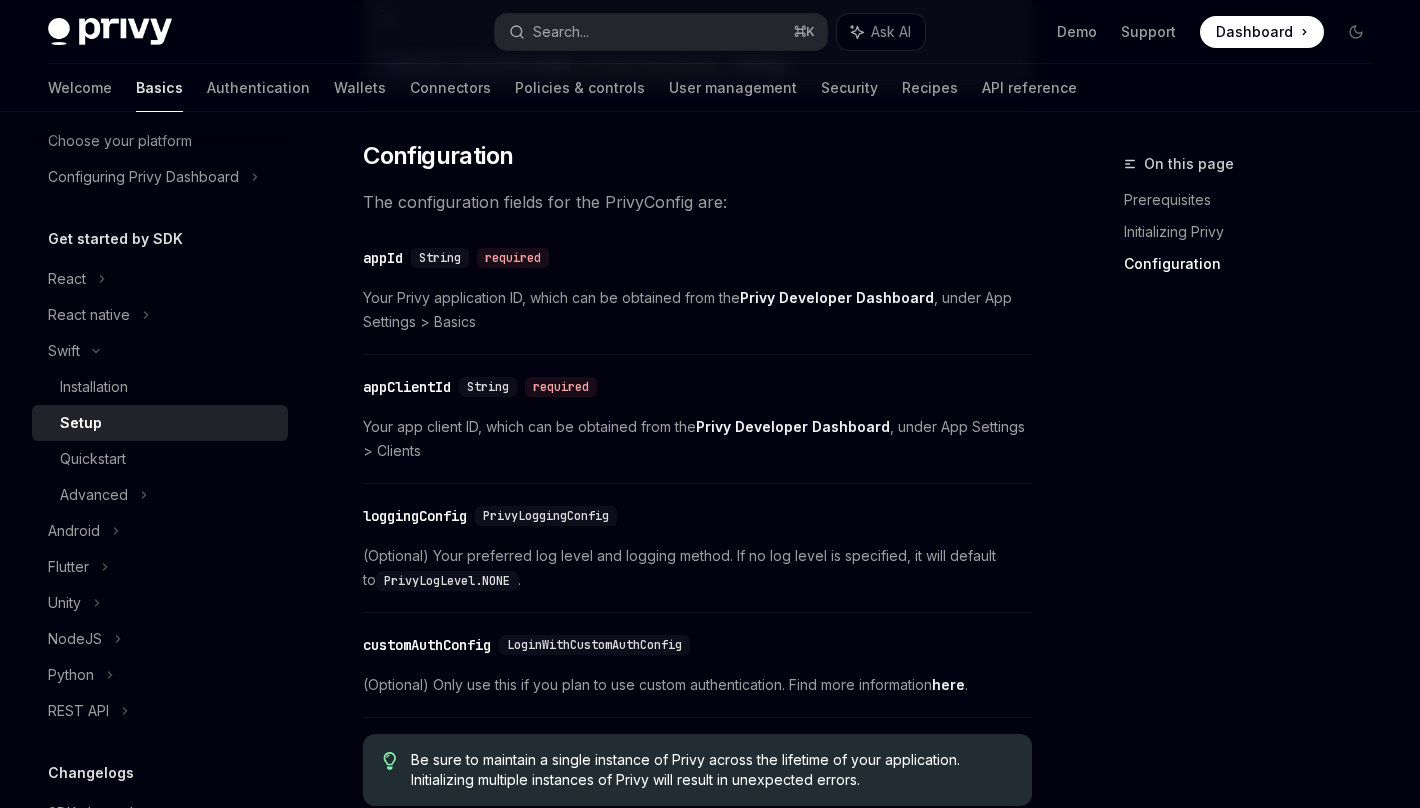 scroll, scrollTop: 703, scrollLeft: 0, axis: vertical 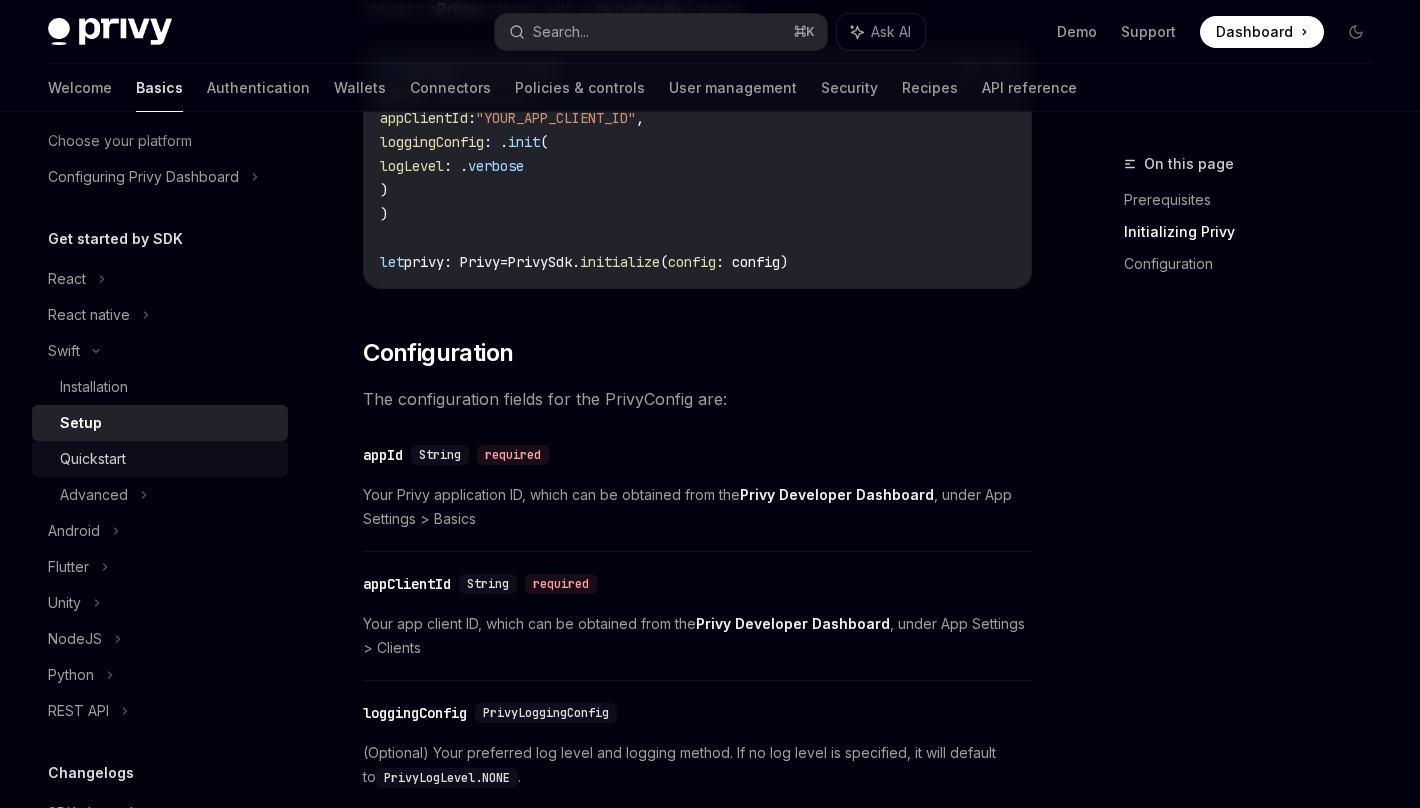 click on "Quickstart" at bounding box center (93, 459) 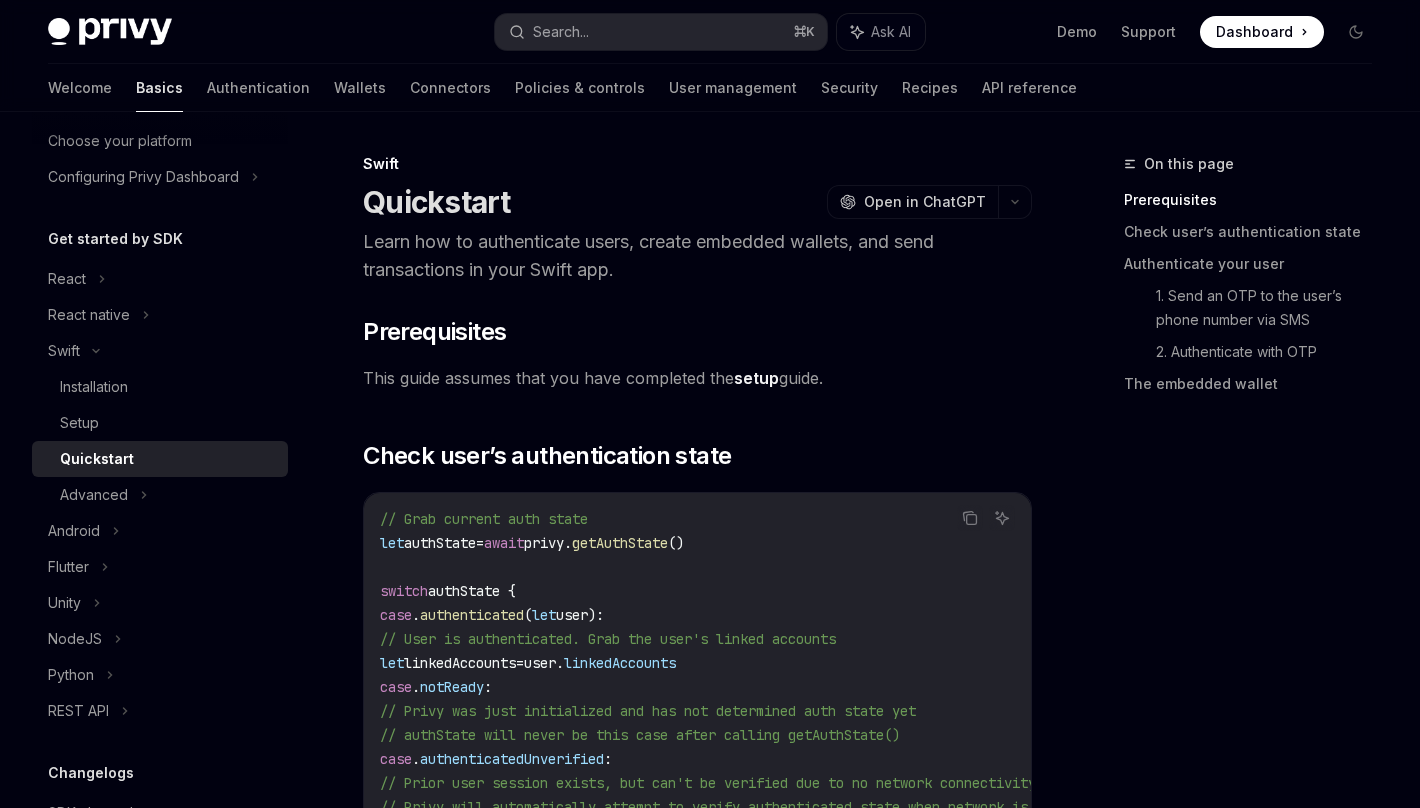 click on "Quickstart" at bounding box center (97, 459) 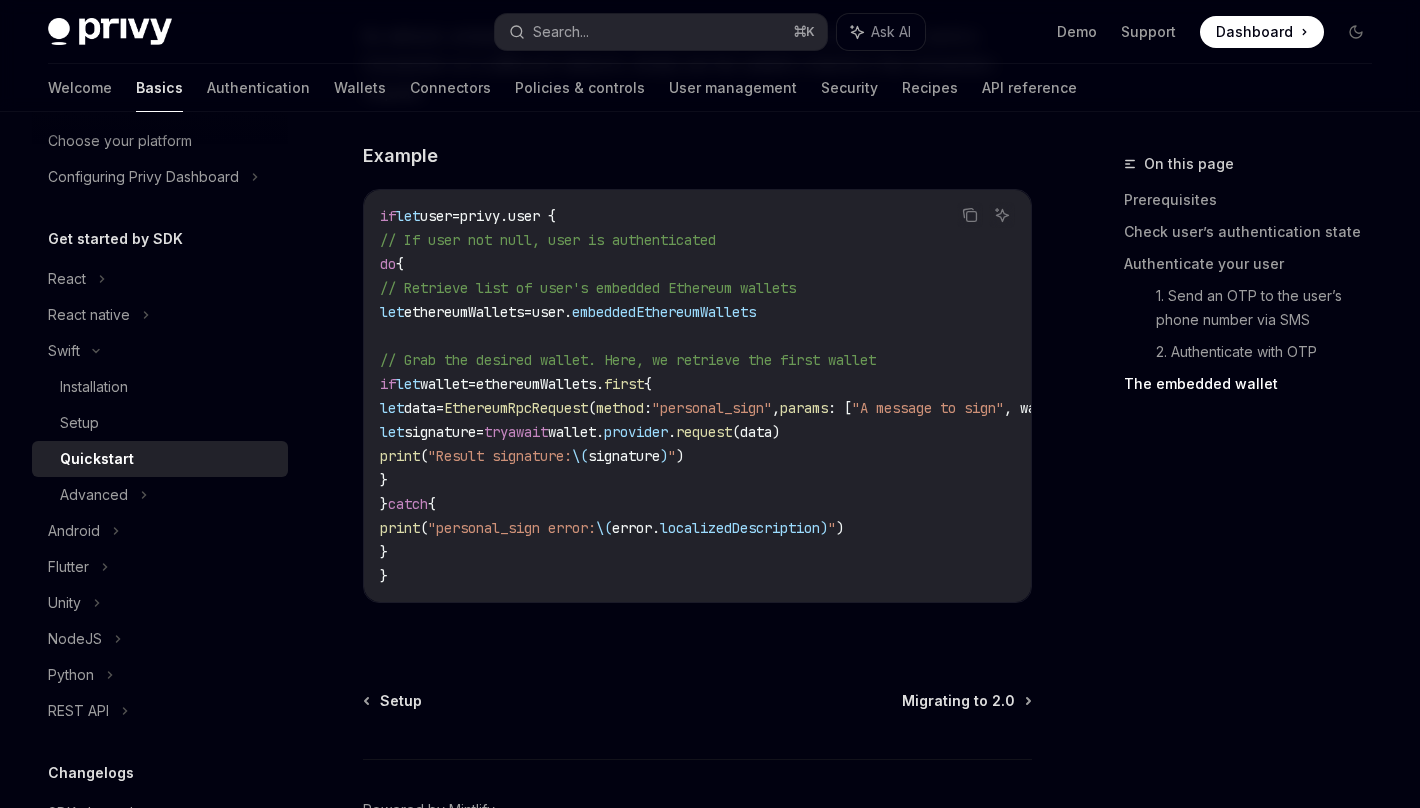 scroll, scrollTop: 4307, scrollLeft: 0, axis: vertical 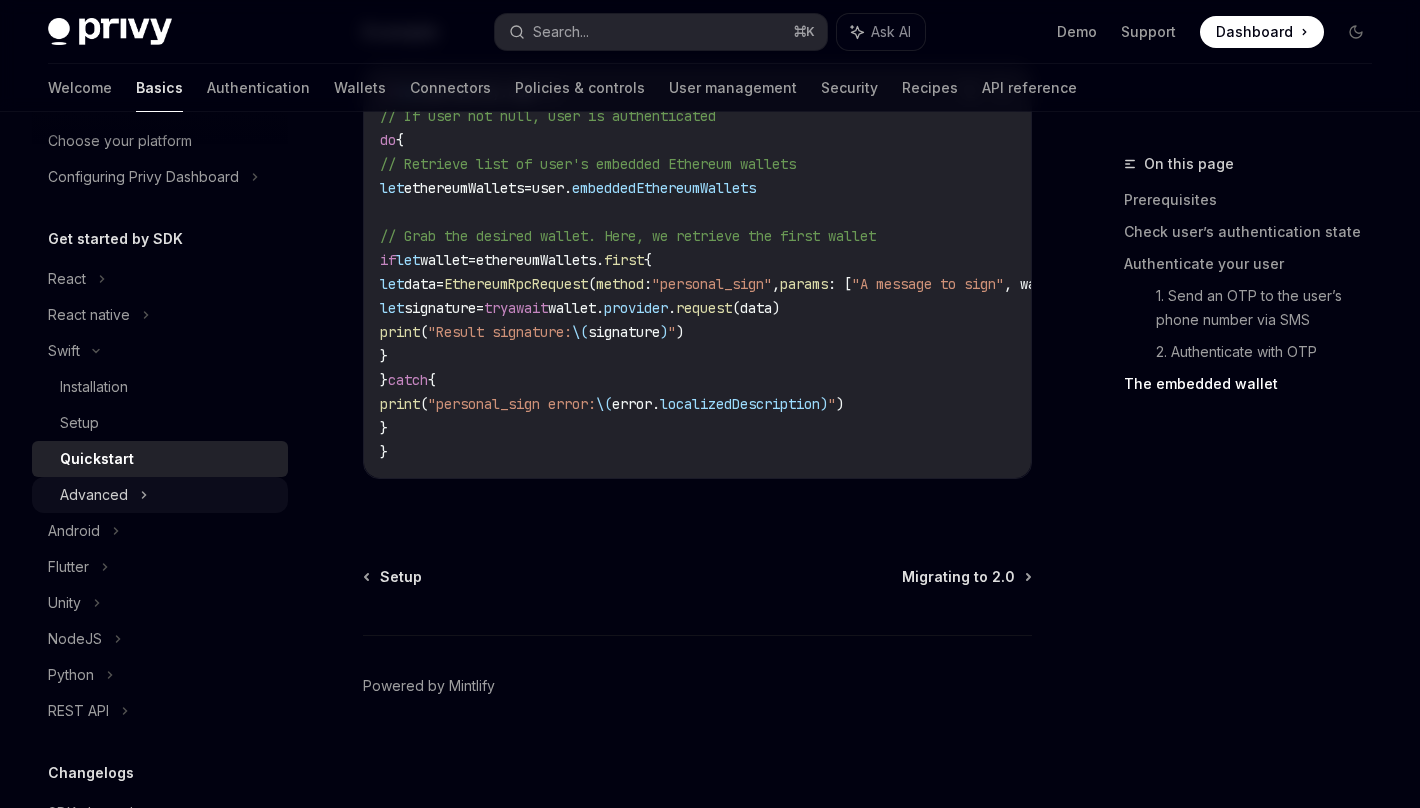 click on "Advanced" at bounding box center (160, 495) 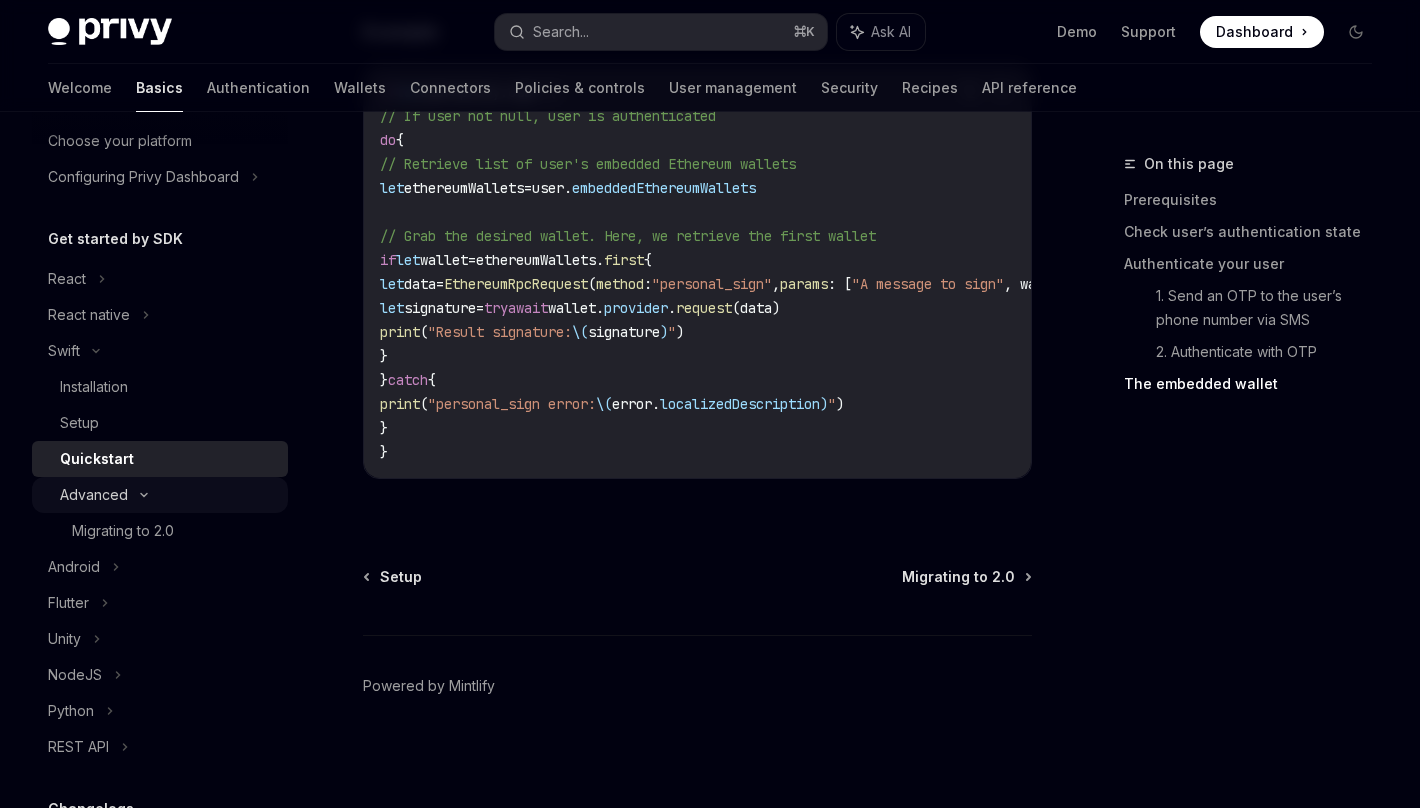 scroll, scrollTop: 0, scrollLeft: 0, axis: both 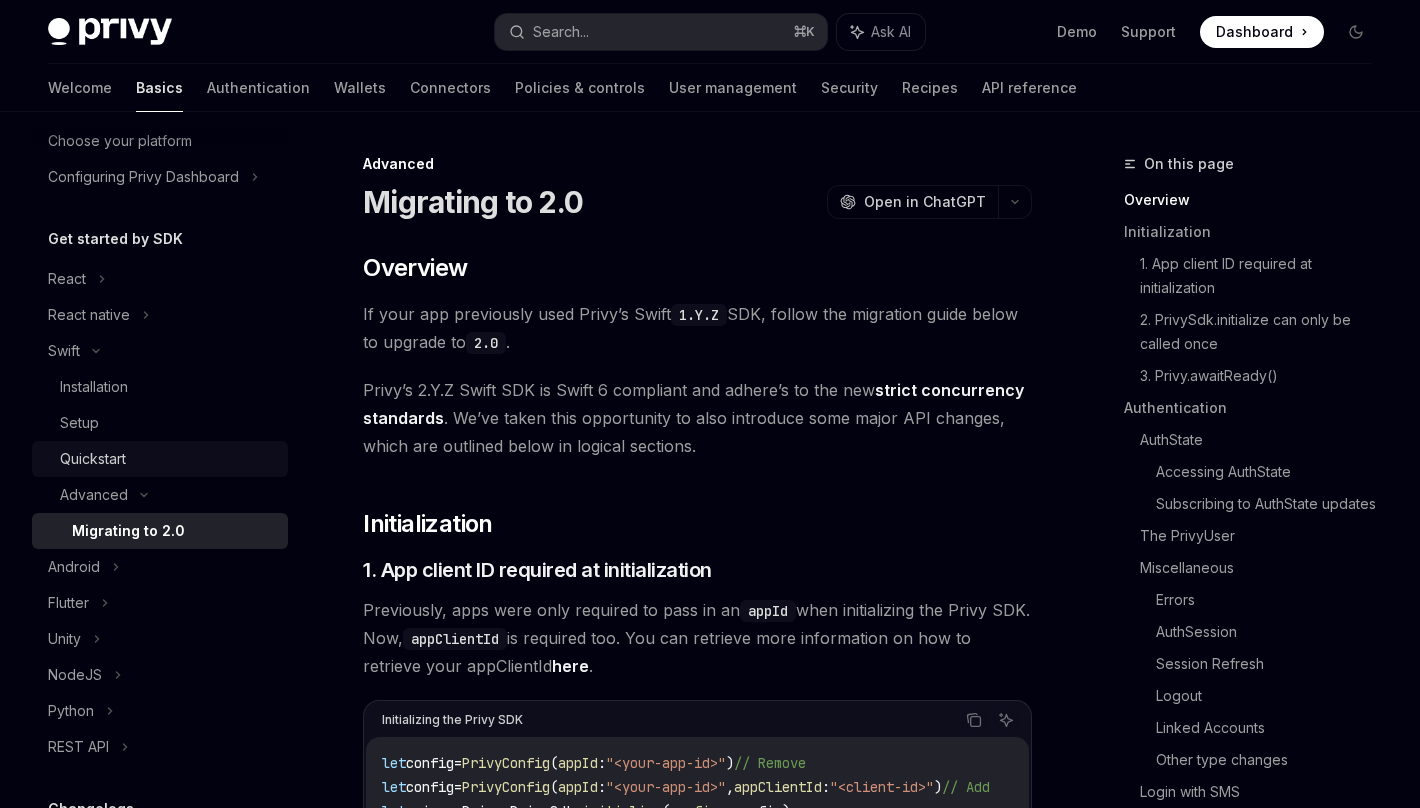 click on "Quickstart" at bounding box center (93, 459) 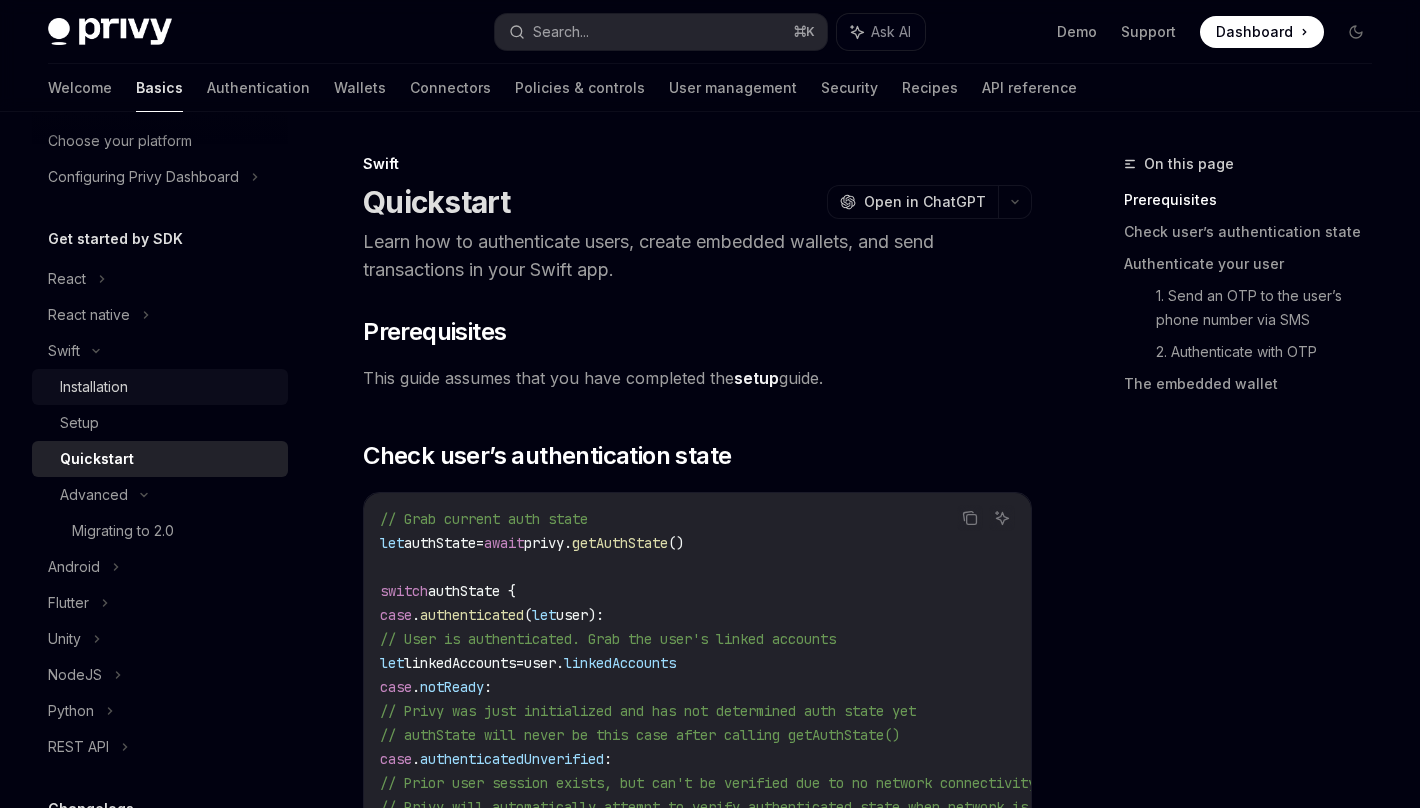 click on "Installation" at bounding box center (94, 387) 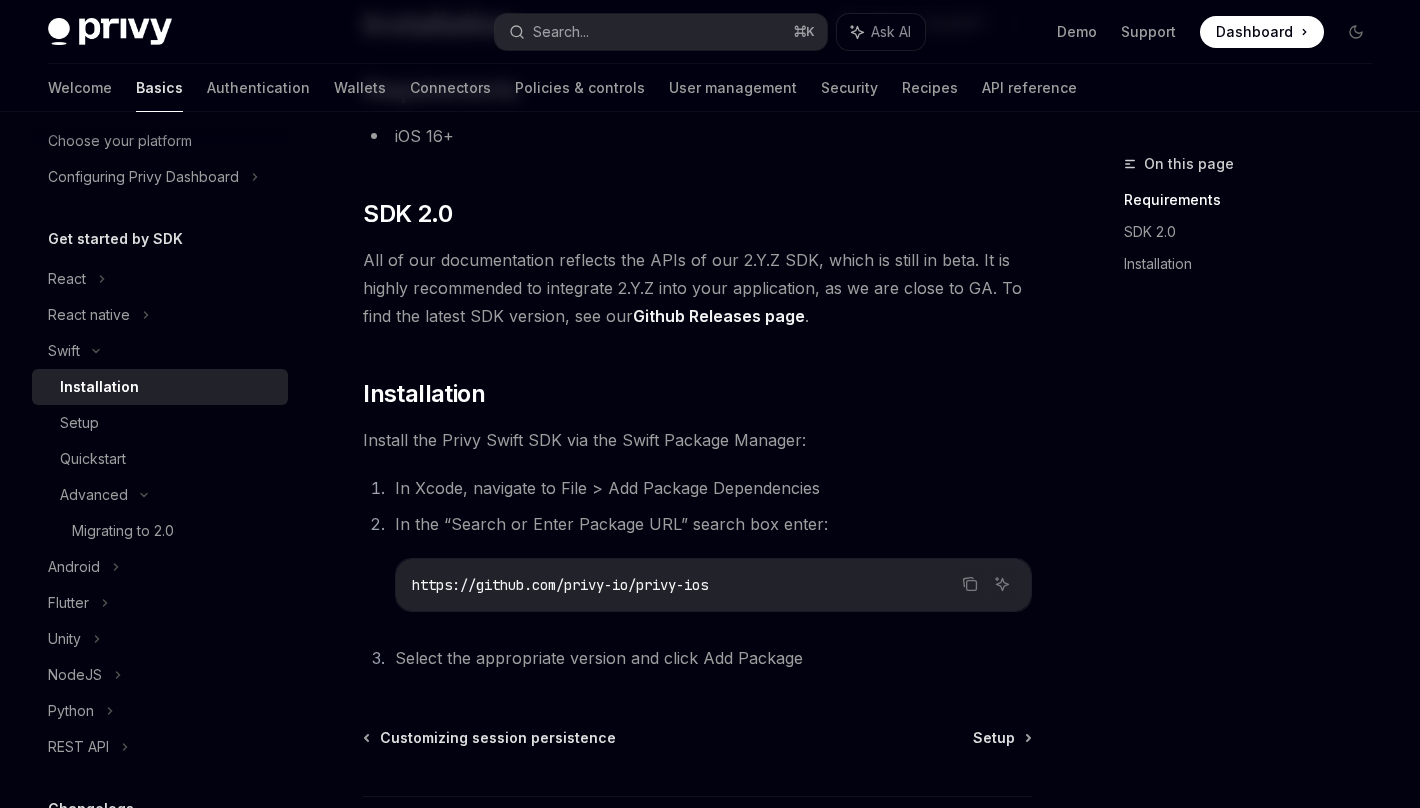 scroll, scrollTop: 186, scrollLeft: 0, axis: vertical 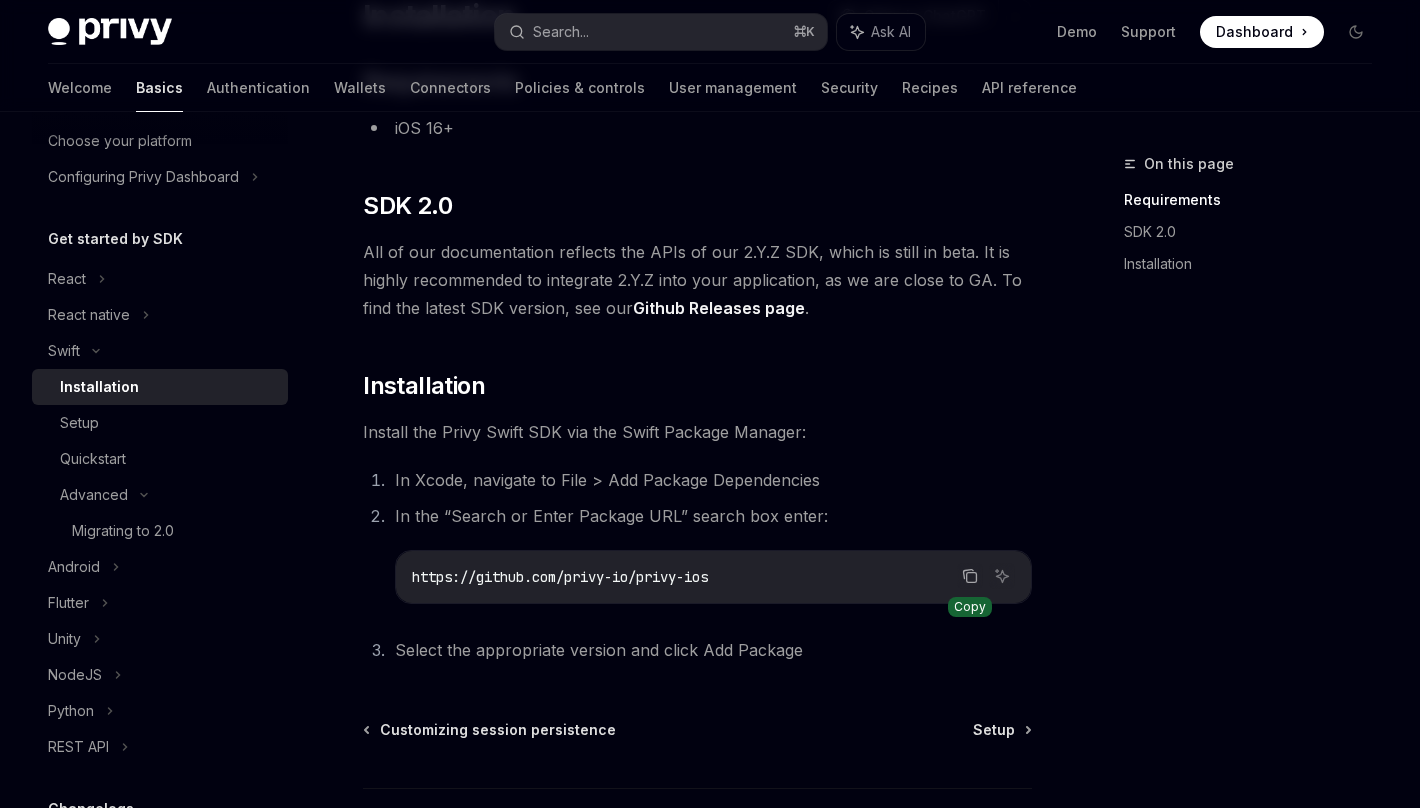 click 